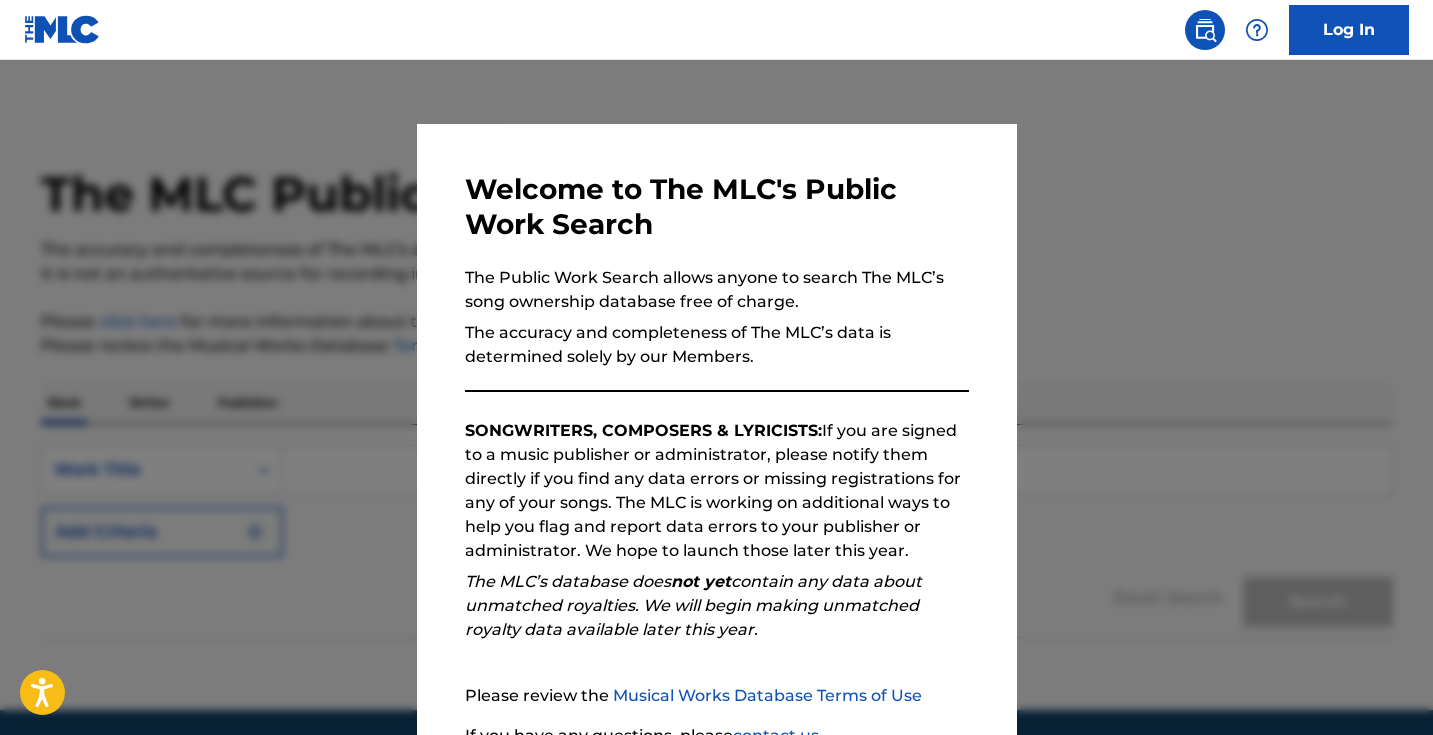 scroll, scrollTop: 0, scrollLeft: 0, axis: both 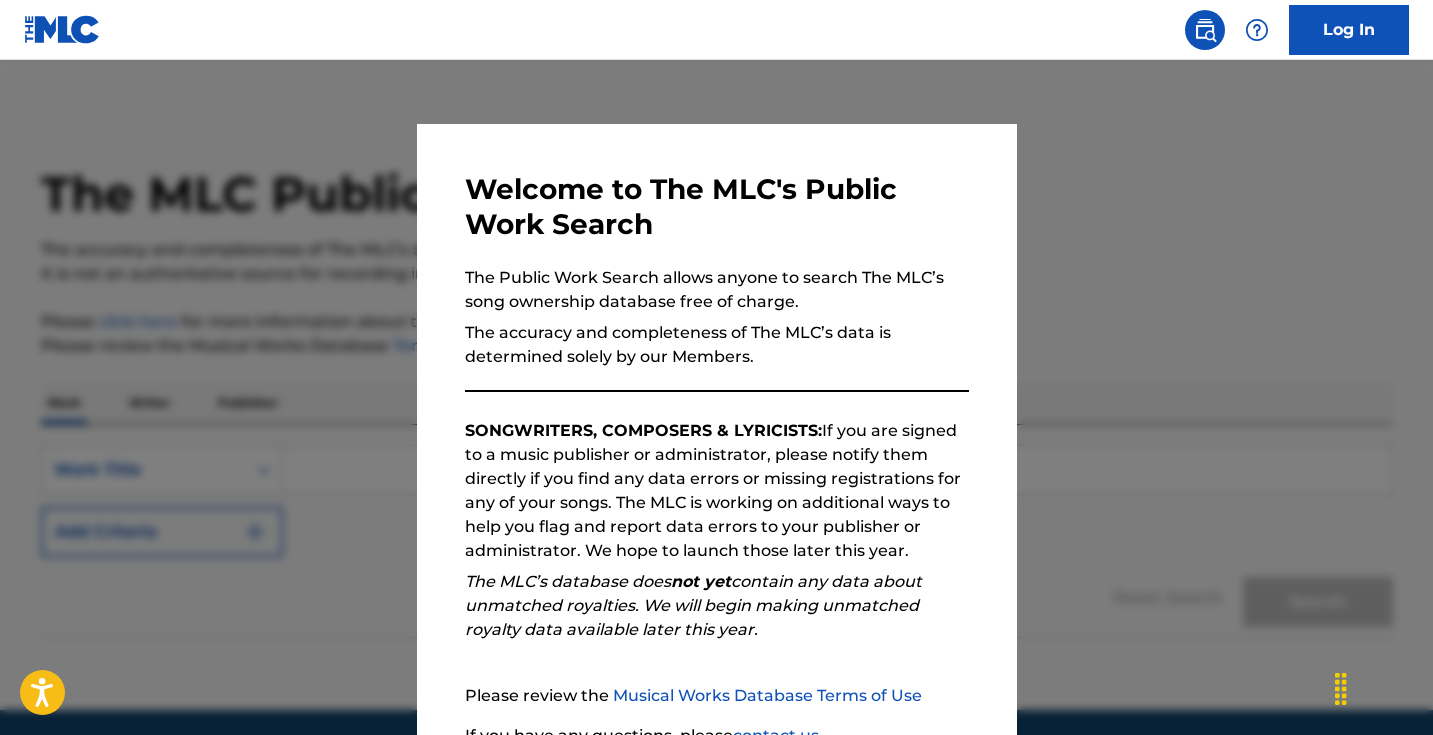 click at bounding box center [716, 427] 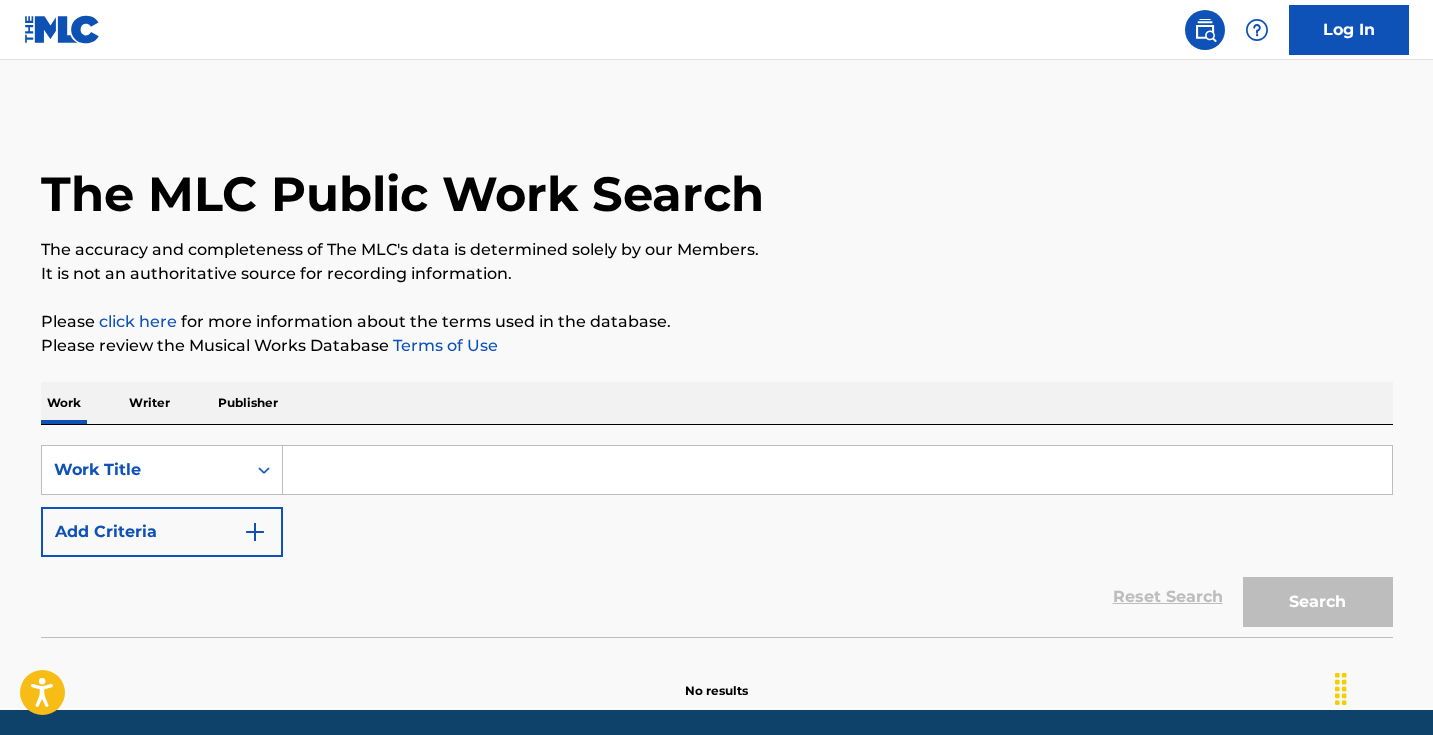 click at bounding box center [837, 470] 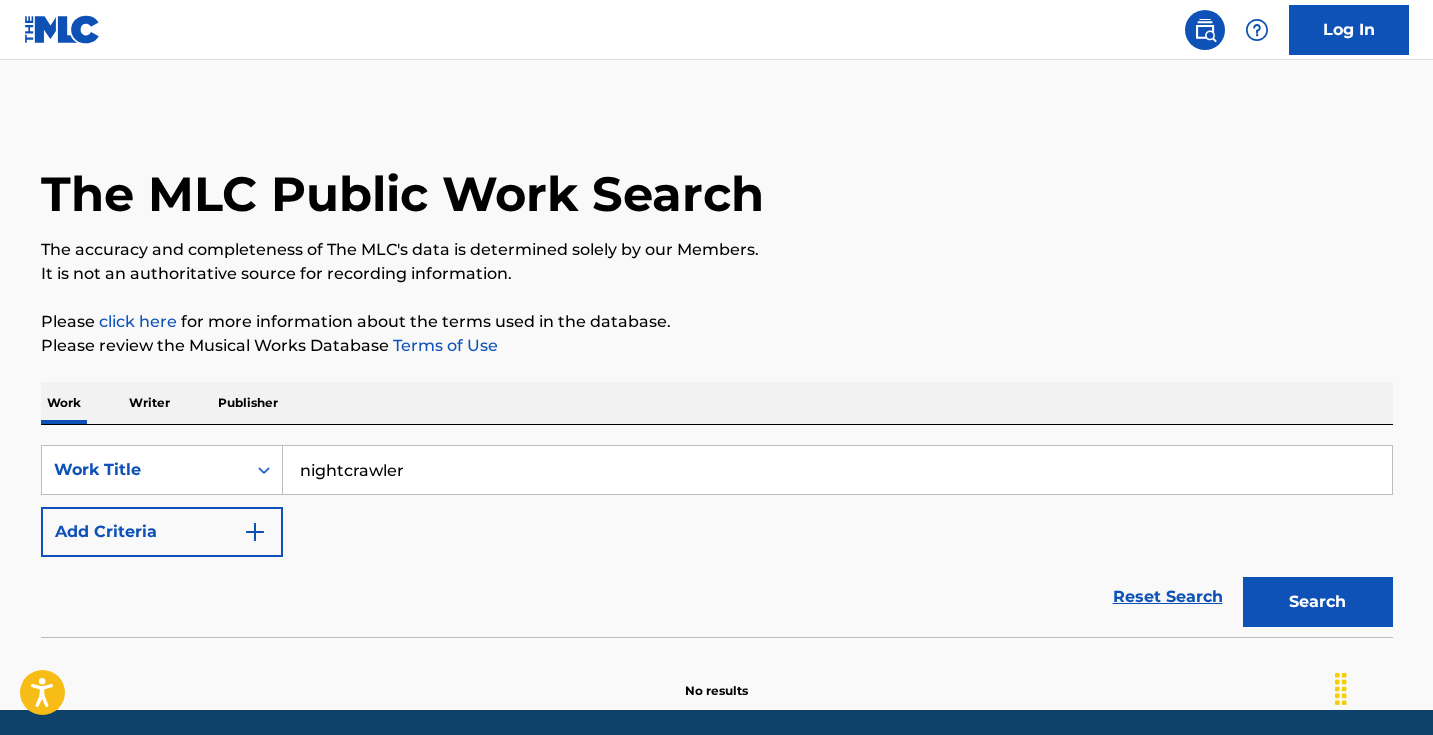 type on "nightcrawler" 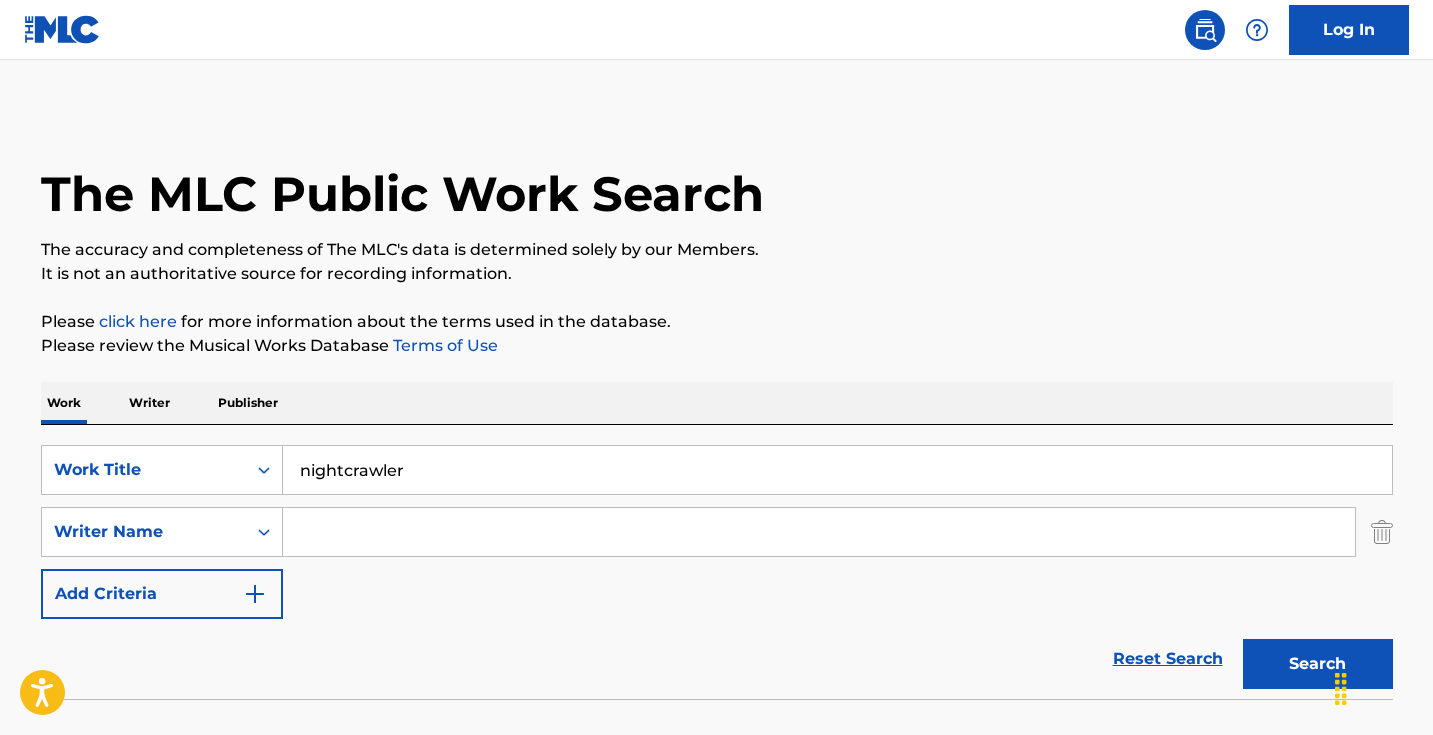 click at bounding box center [819, 532] 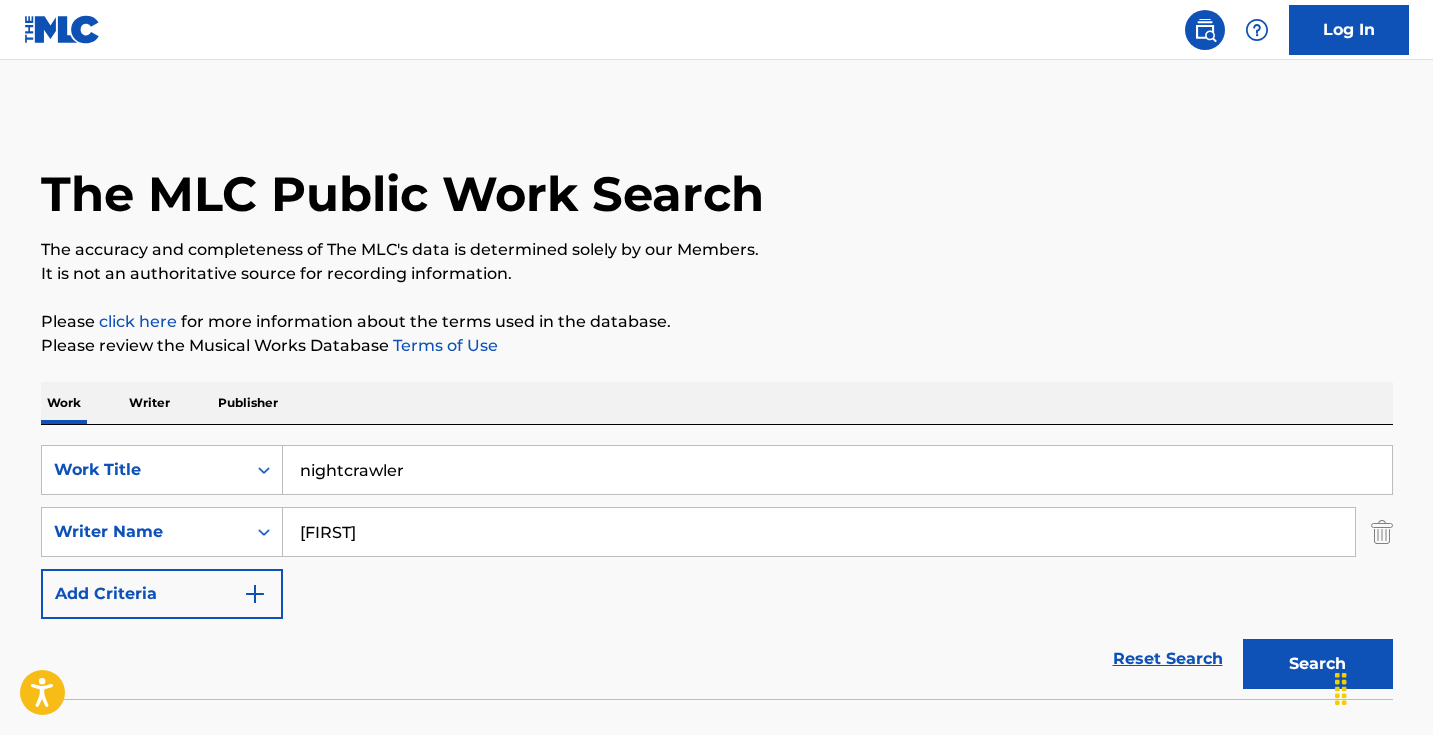 type on "[FIRST]" 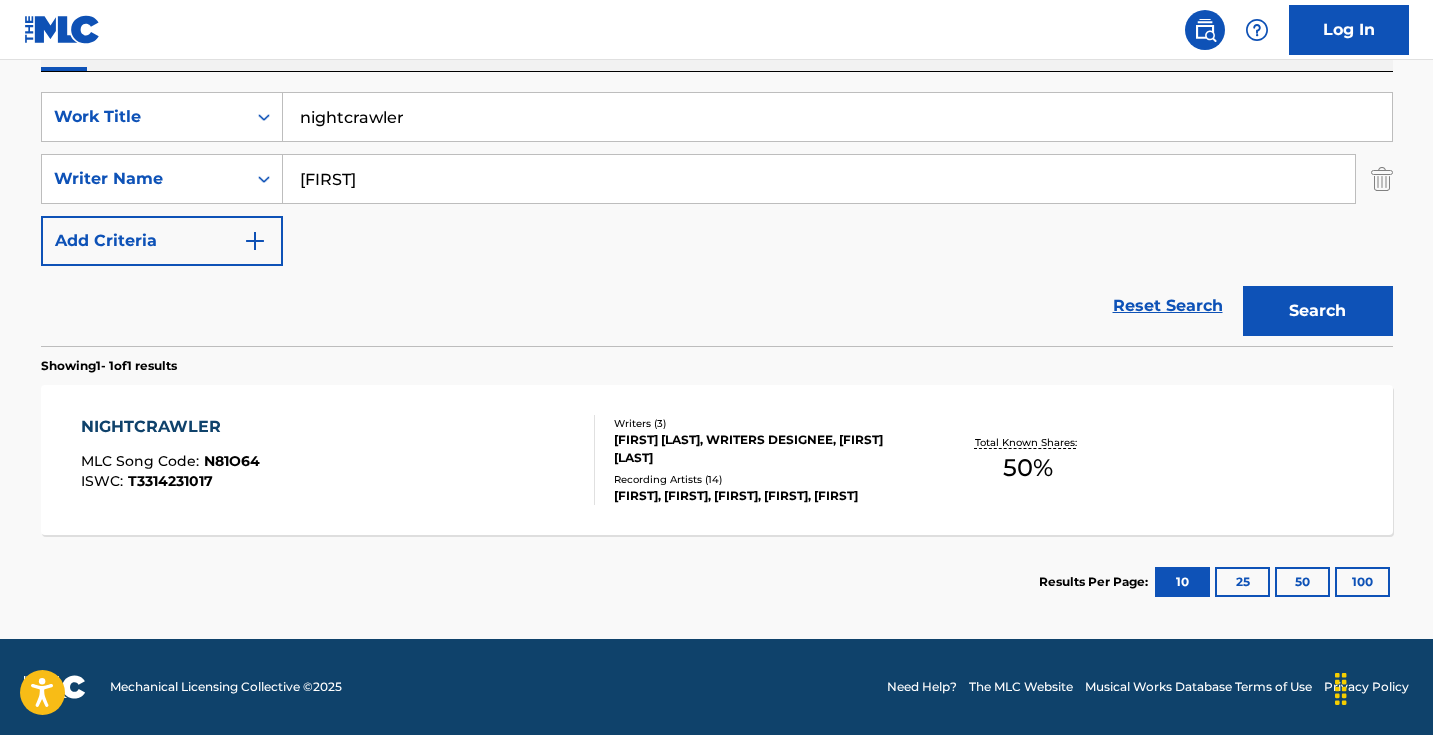 scroll, scrollTop: 353, scrollLeft: 0, axis: vertical 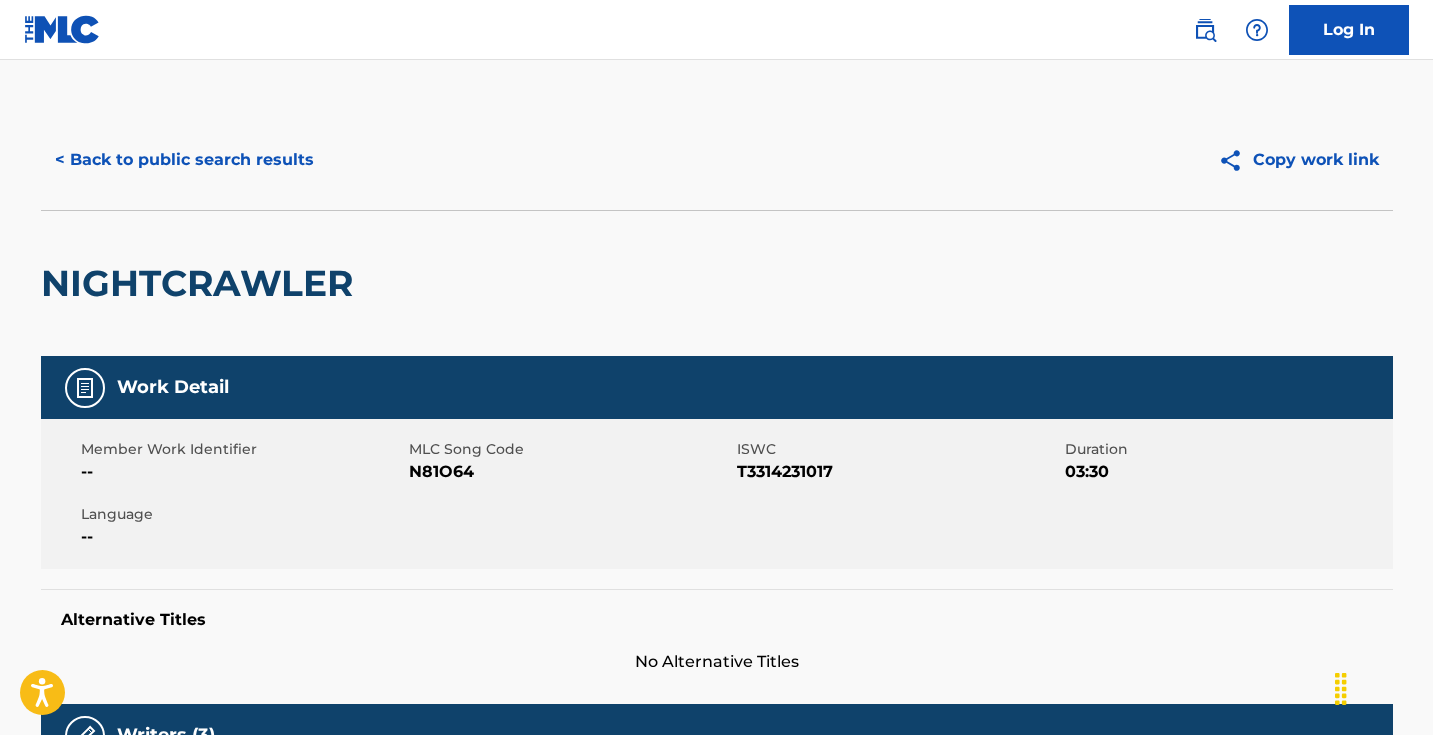 click on "N81O64" at bounding box center (570, 472) 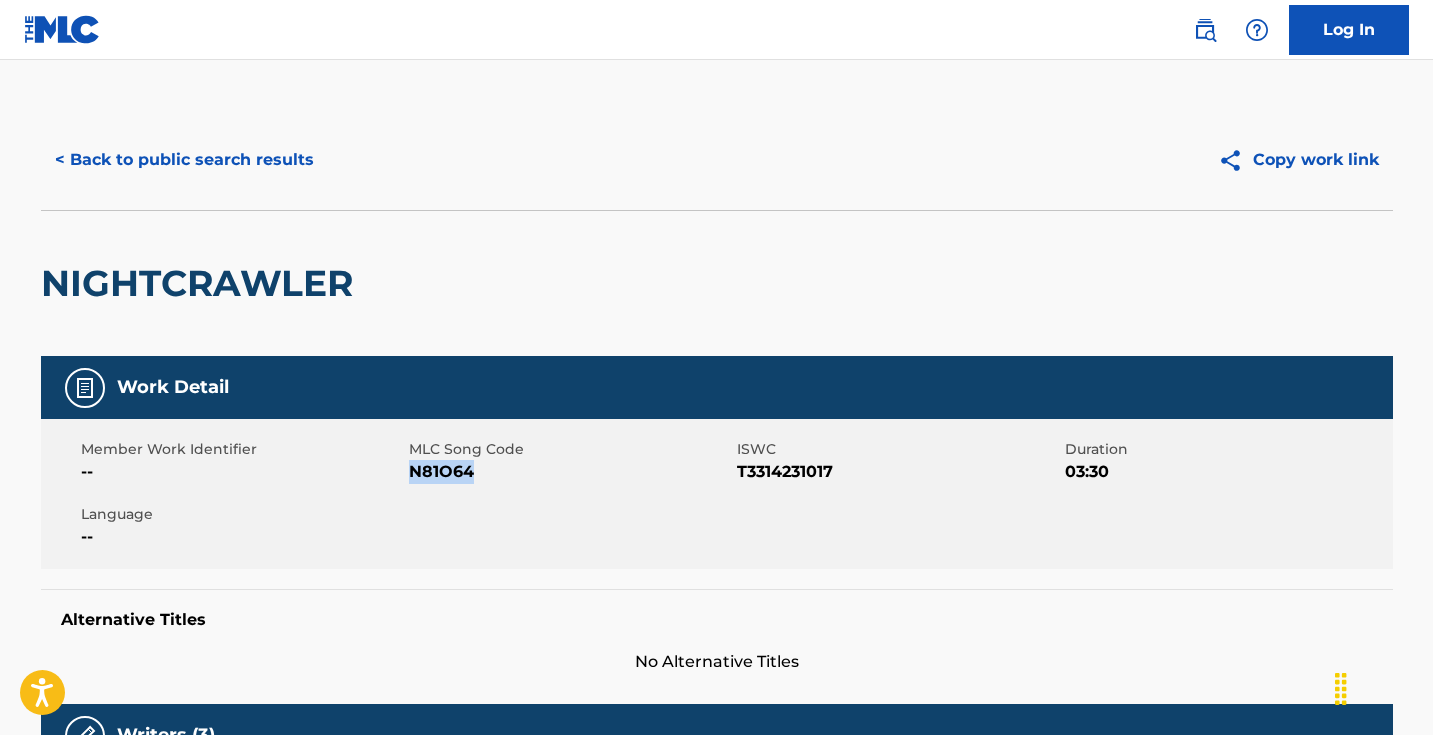 click on "N81O64" at bounding box center (570, 472) 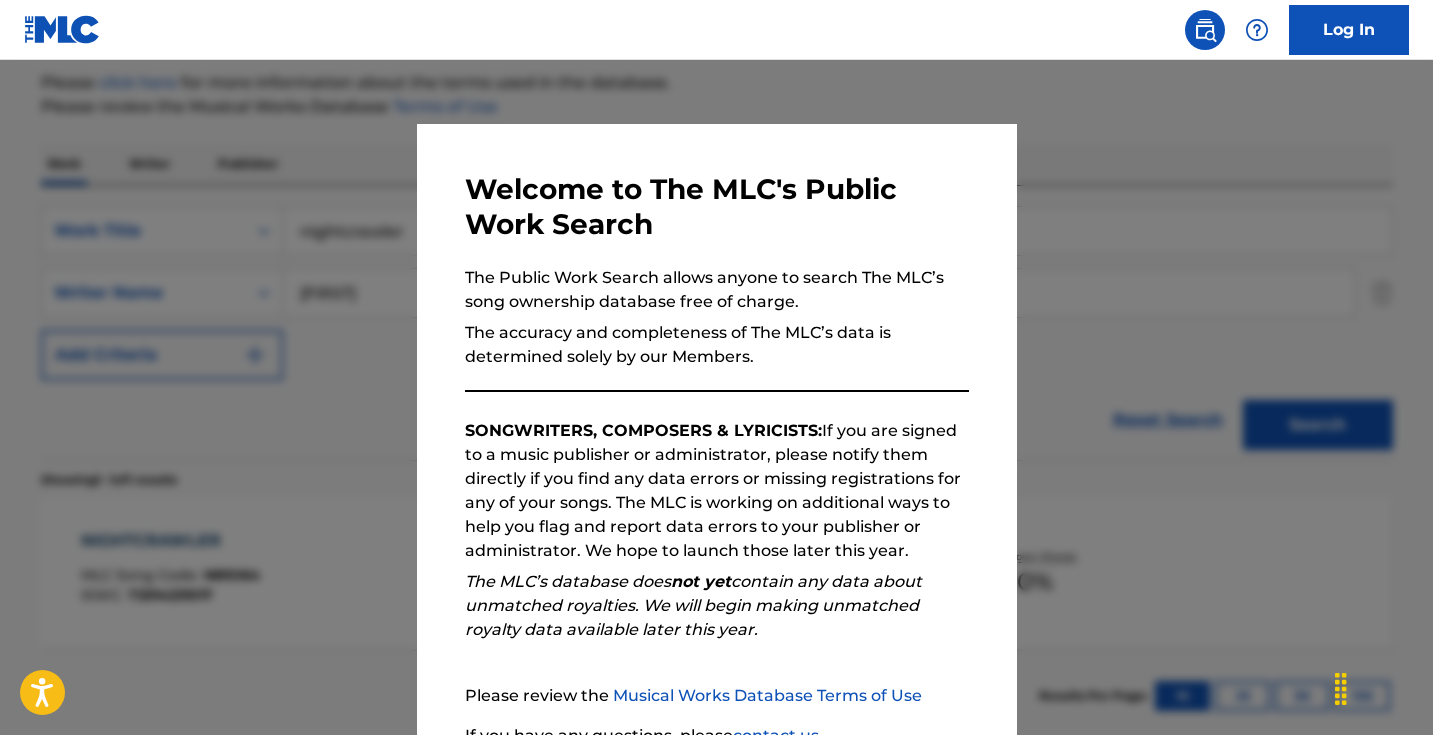 click at bounding box center [716, 427] 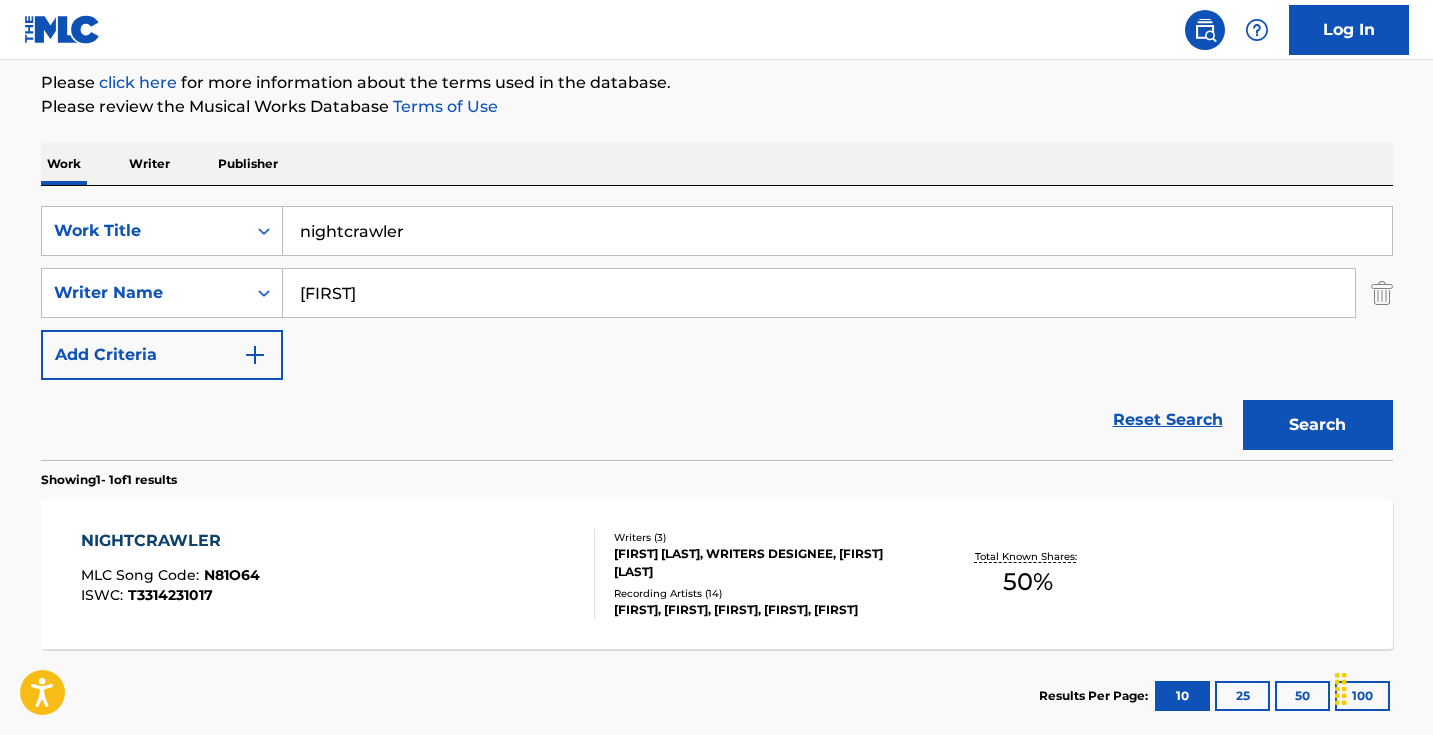 click on "[FIRST]" at bounding box center [819, 293] 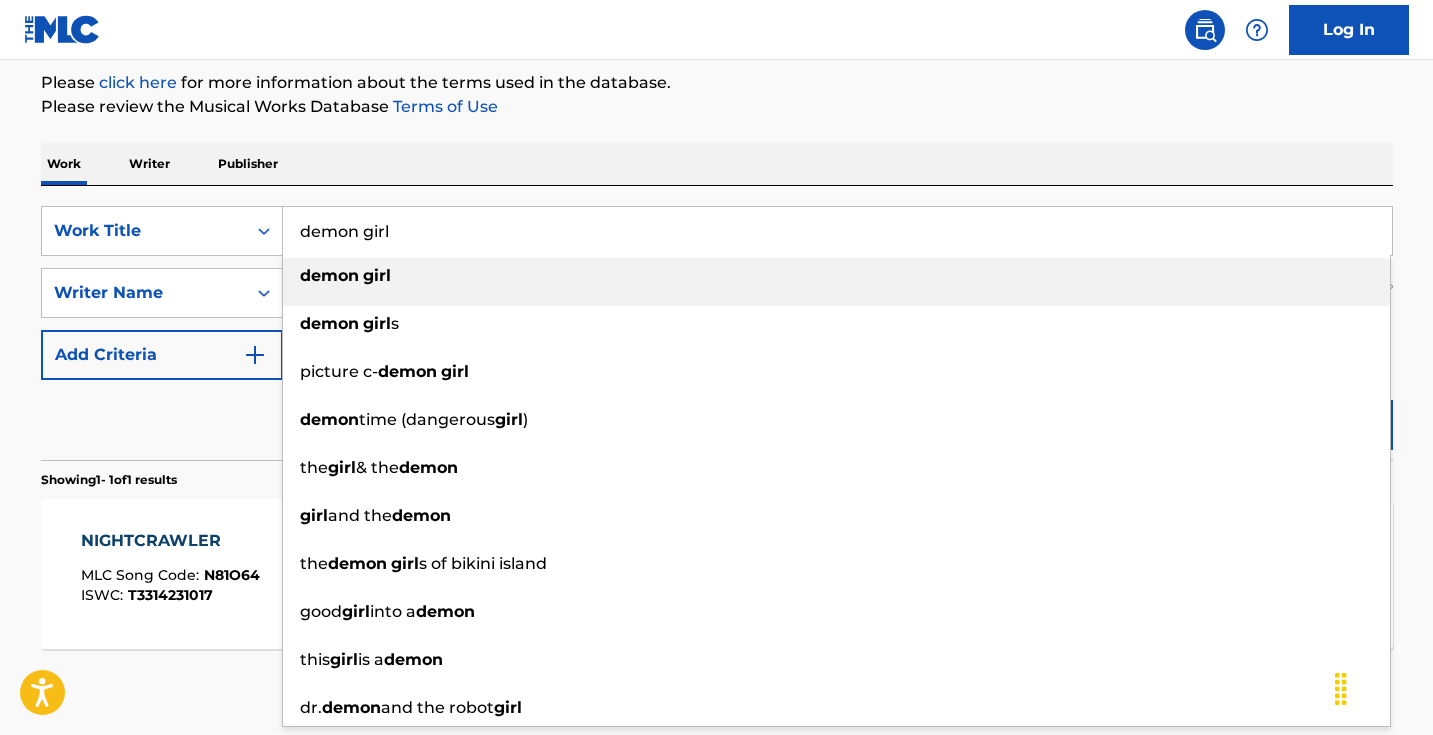 type on "demon girl" 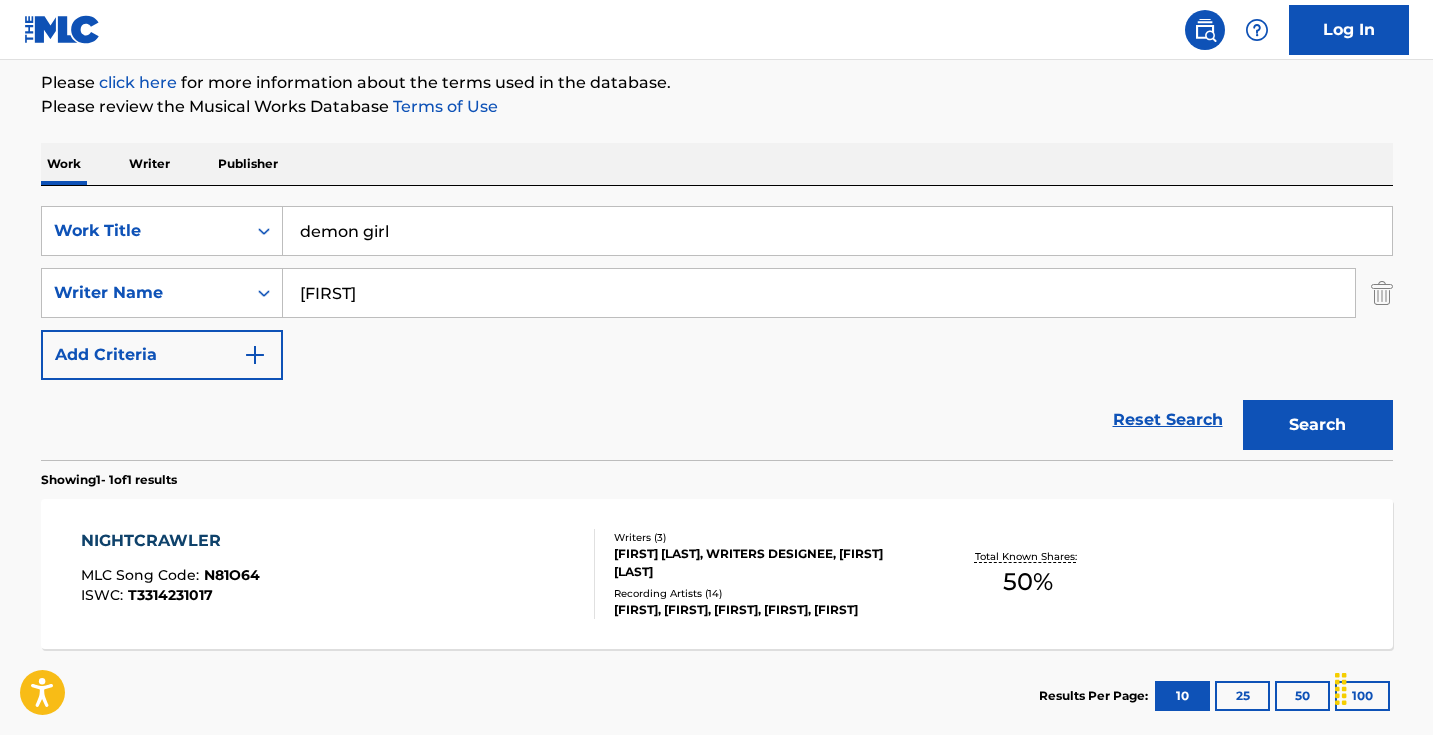 click on "Search" at bounding box center (1313, 420) 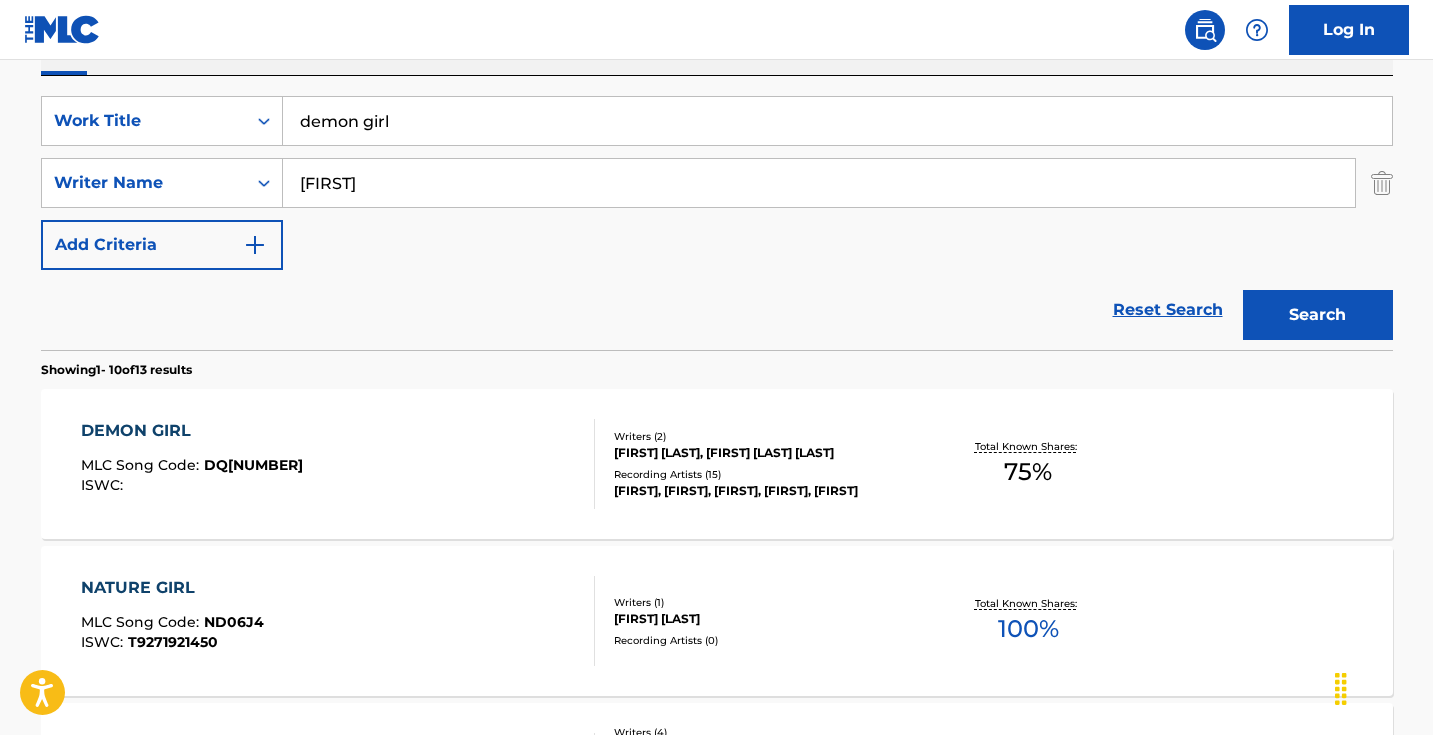 scroll, scrollTop: 422, scrollLeft: 0, axis: vertical 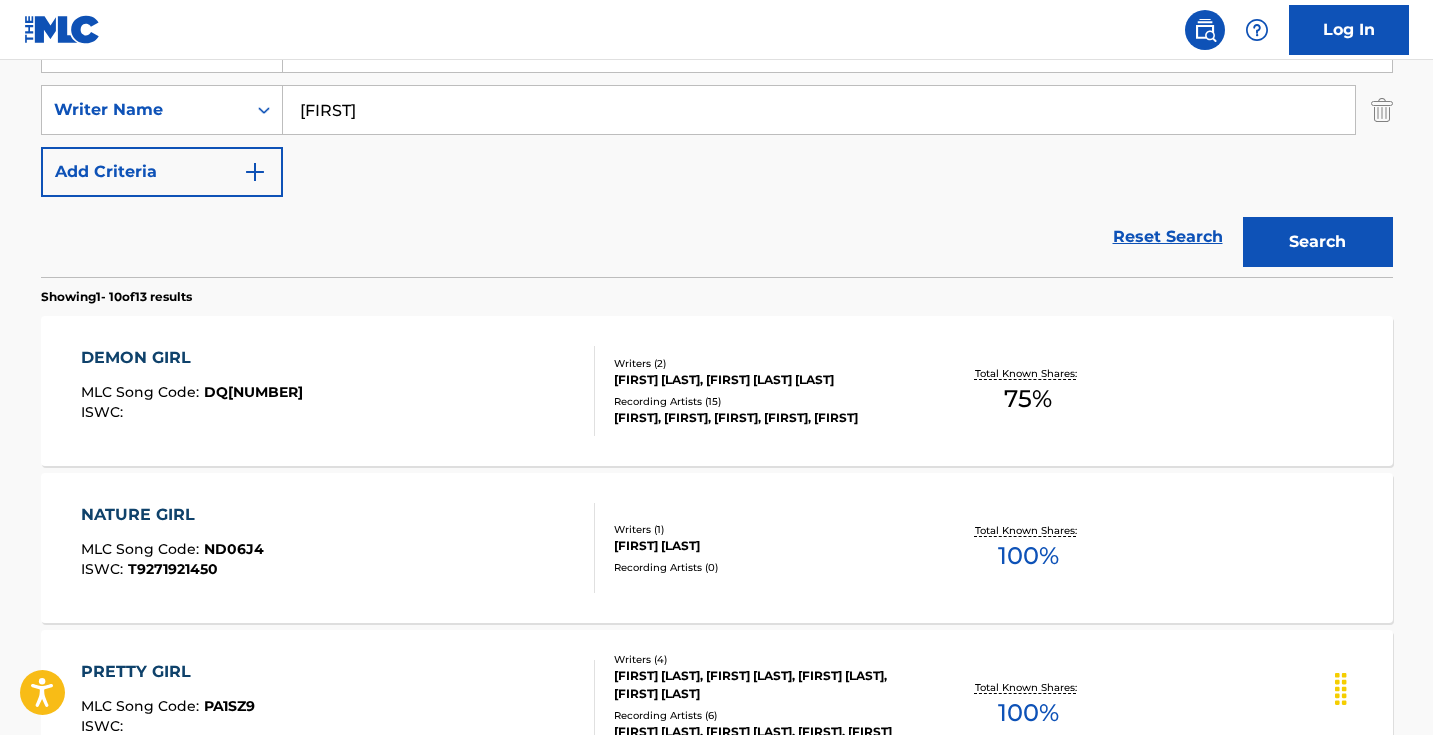 click on "DEMON GIRL MLC Song Code : [DQ][NUMBER] ISWC :" at bounding box center [338, 391] 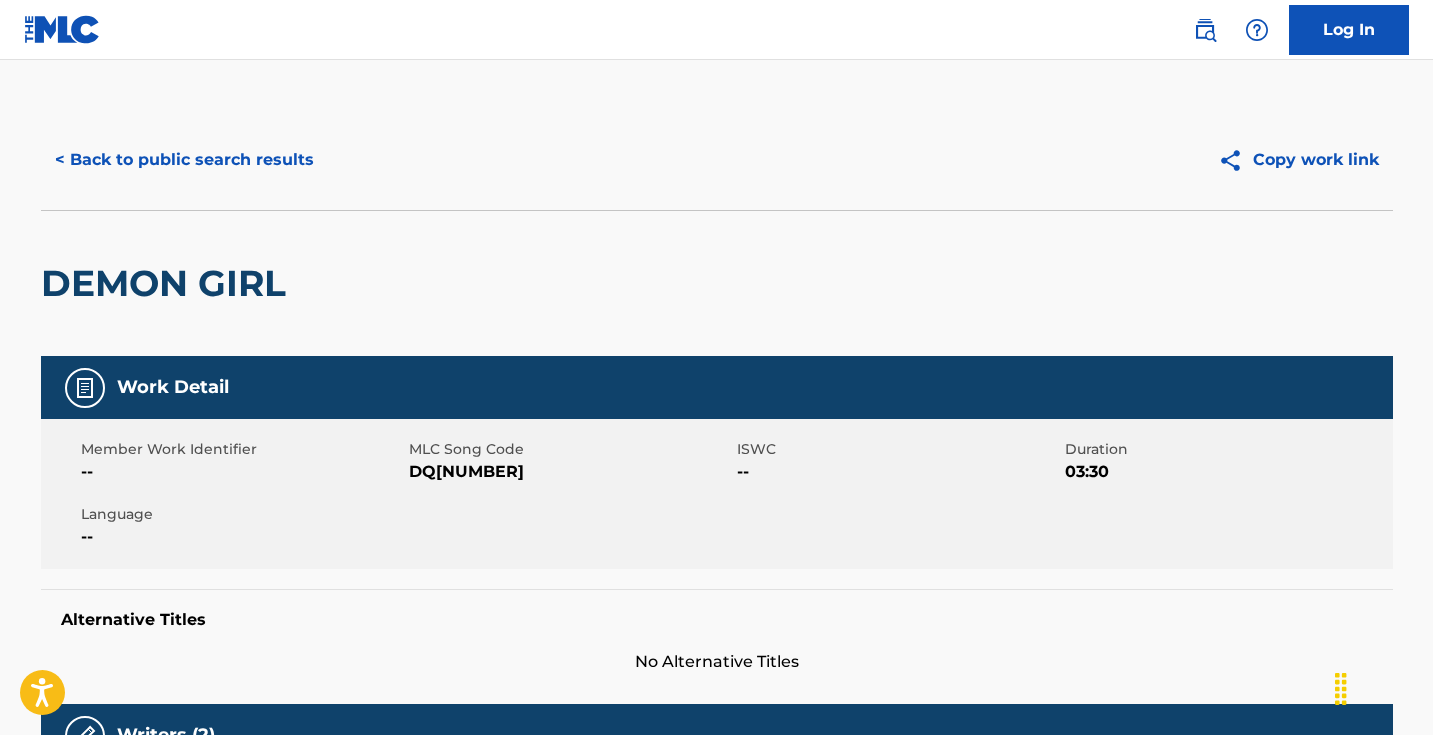 click on "DQ[NUMBER]" at bounding box center [570, 472] 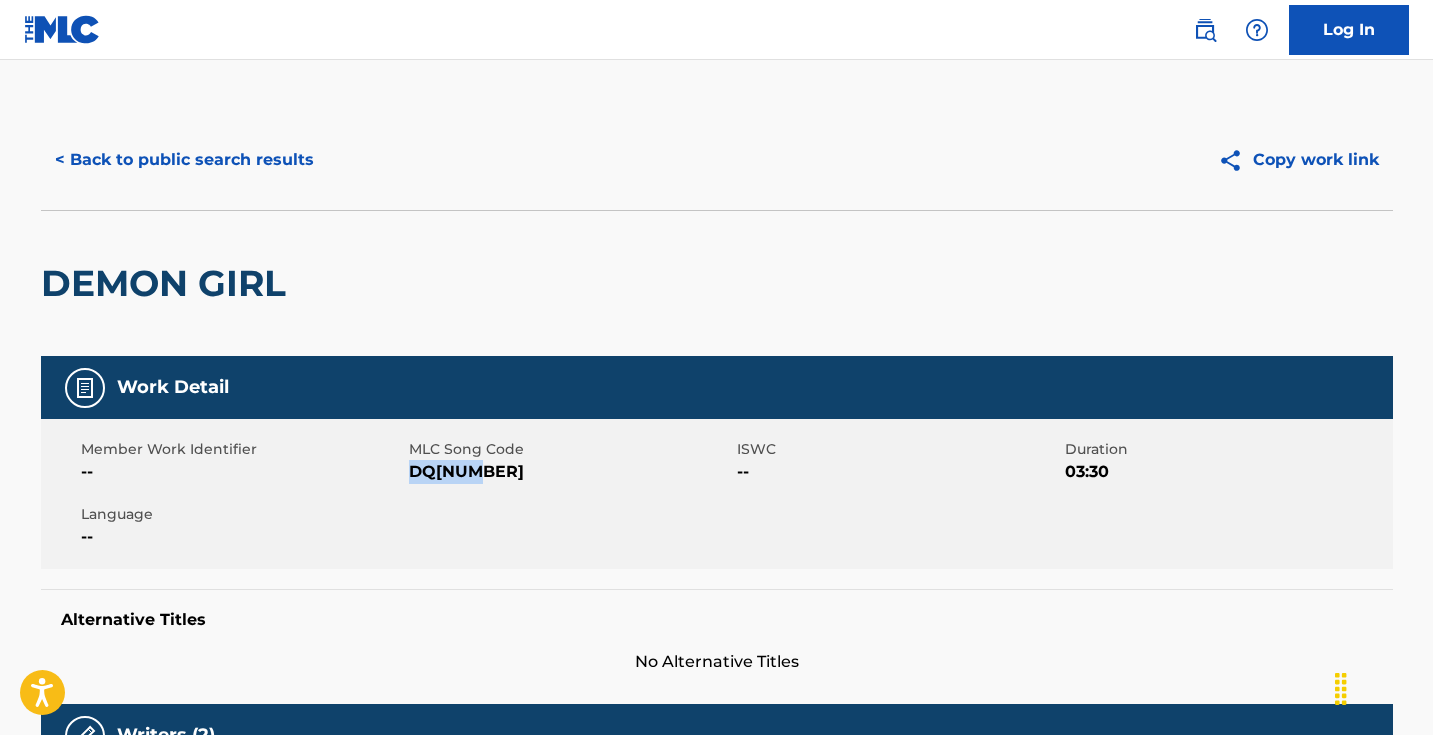 click on "DQ[NUMBER]" at bounding box center [570, 472] 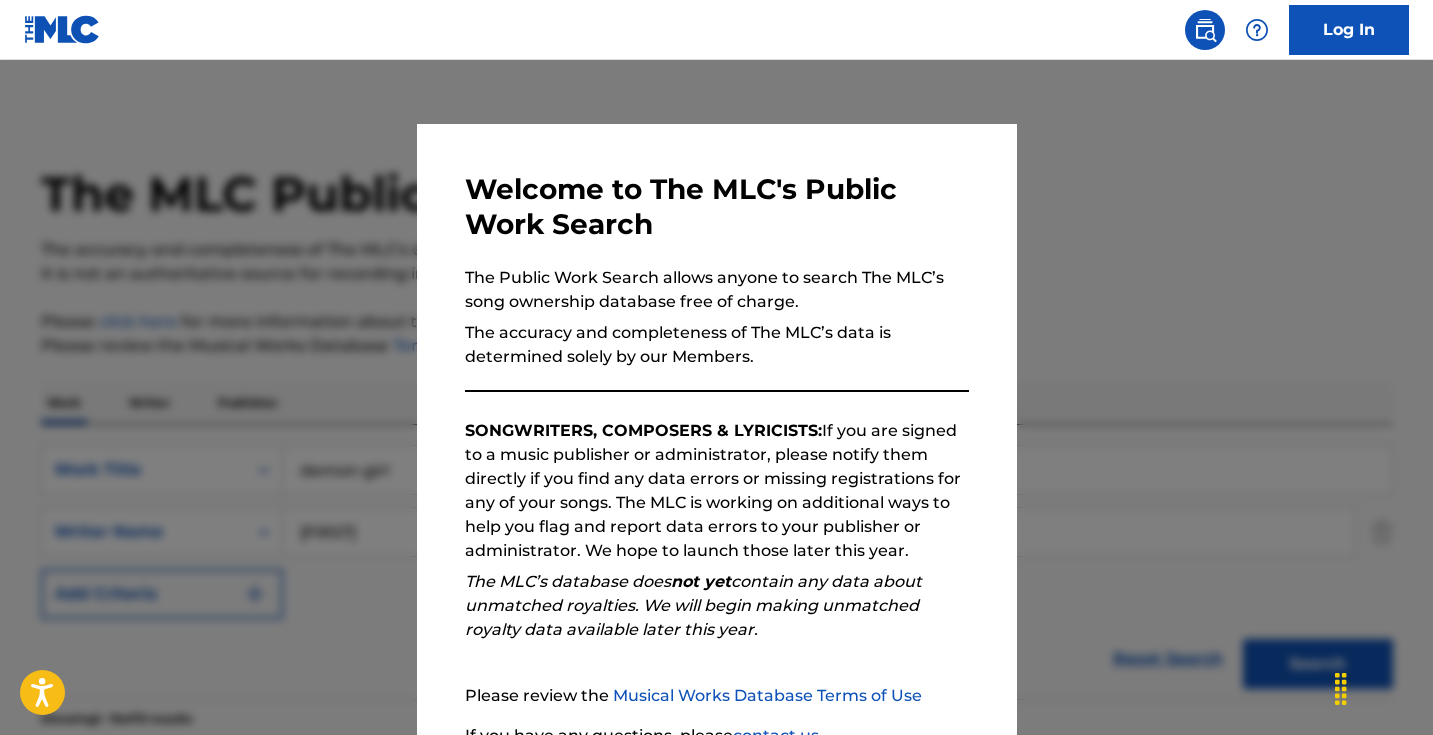 scroll, scrollTop: 422, scrollLeft: 0, axis: vertical 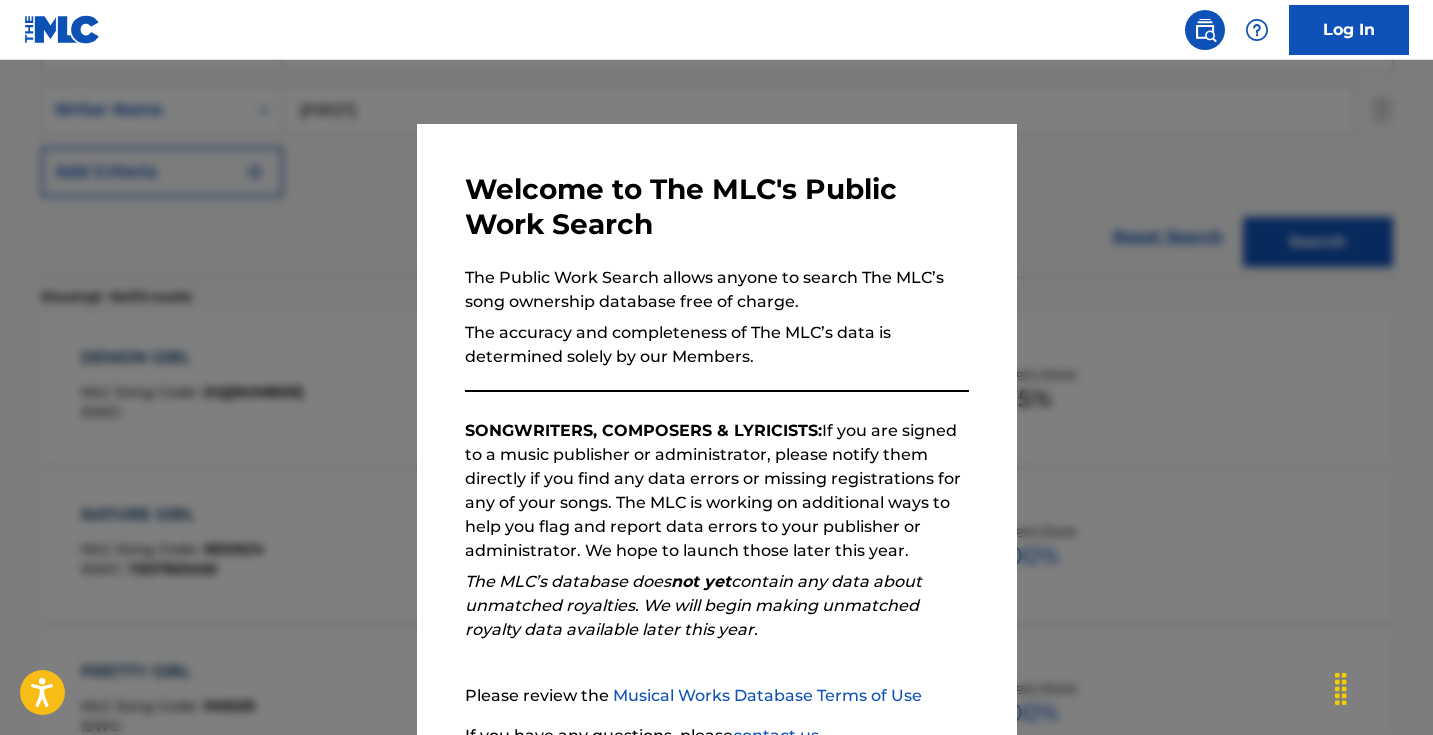 click at bounding box center (716, 427) 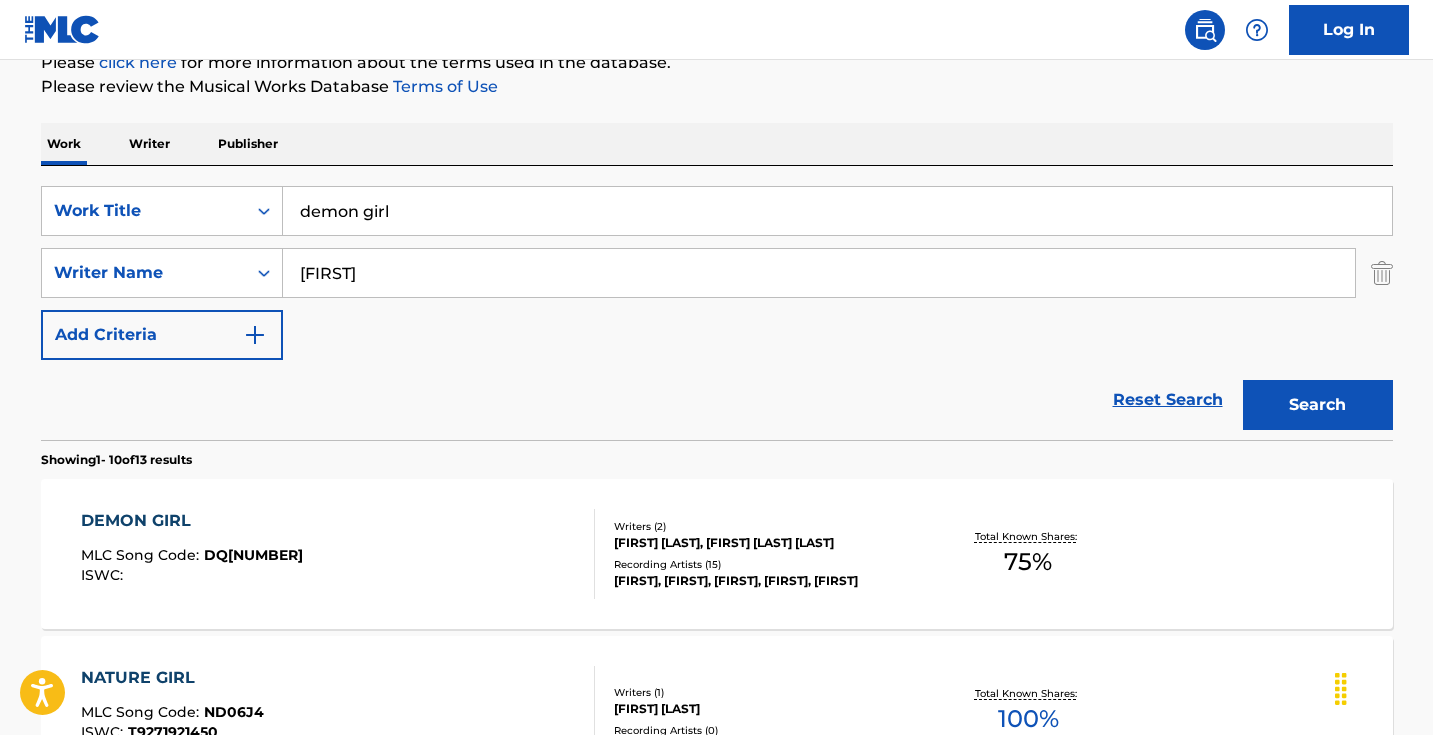 scroll, scrollTop: 234, scrollLeft: 0, axis: vertical 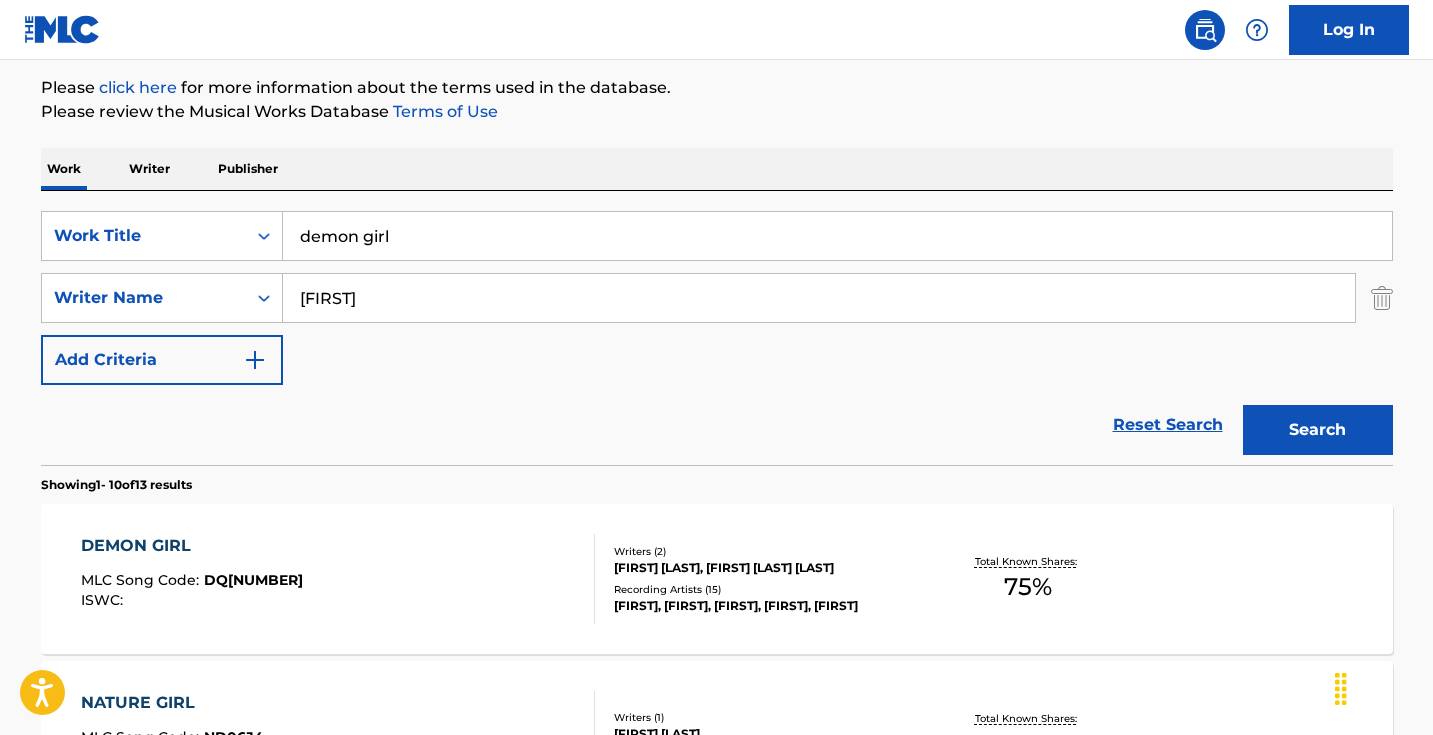 click on "demon girl" at bounding box center (837, 236) 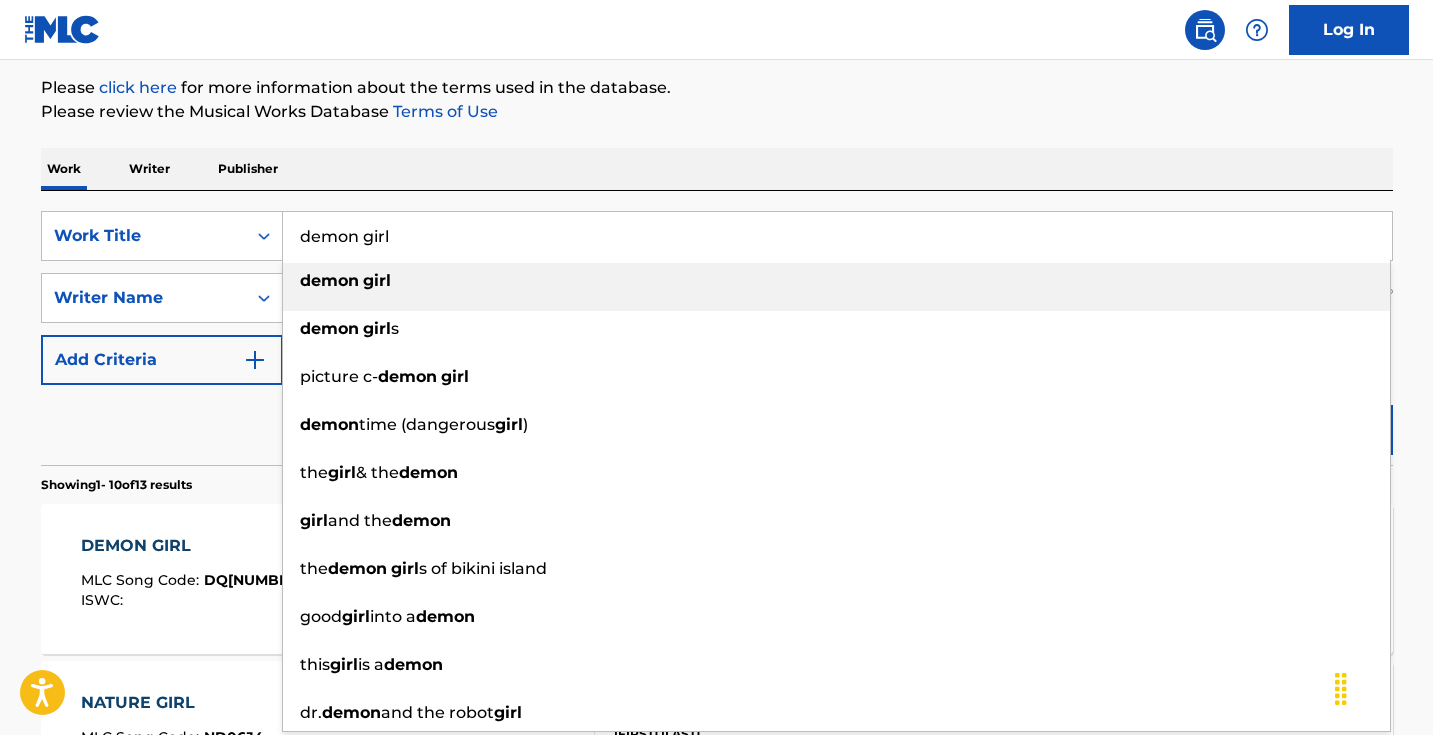 type on "g" 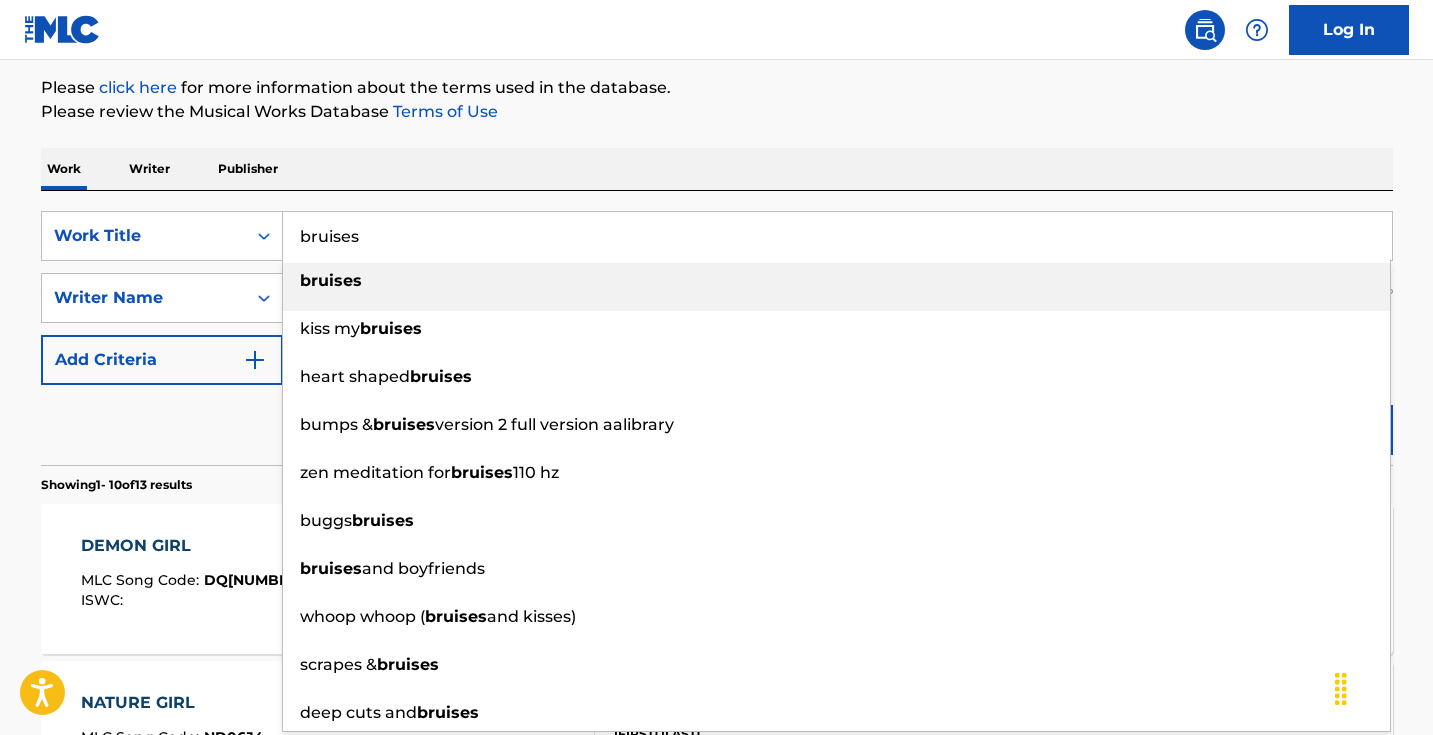 drag, startPoint x: 526, startPoint y: 183, endPoint x: 576, endPoint y: 190, distance: 50.48762 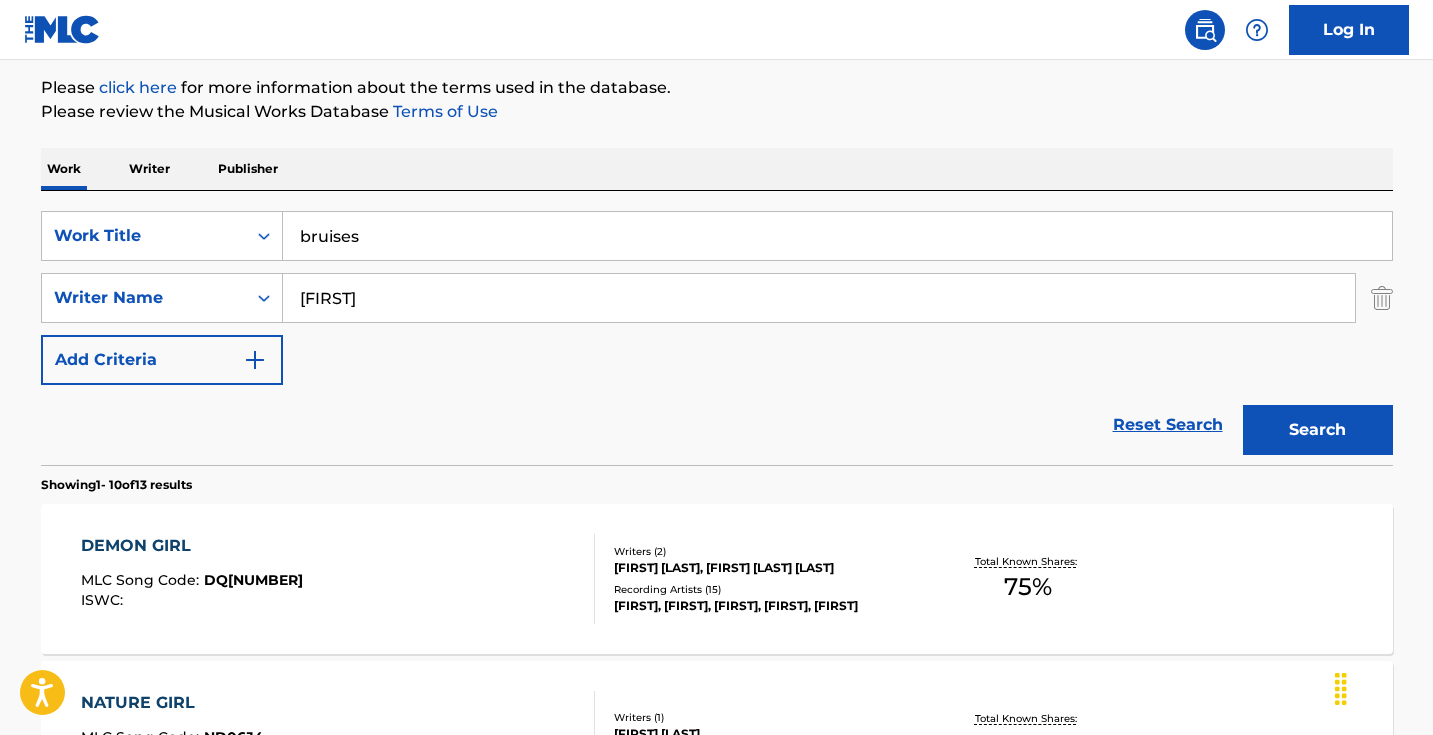 click on "Search" at bounding box center (1318, 430) 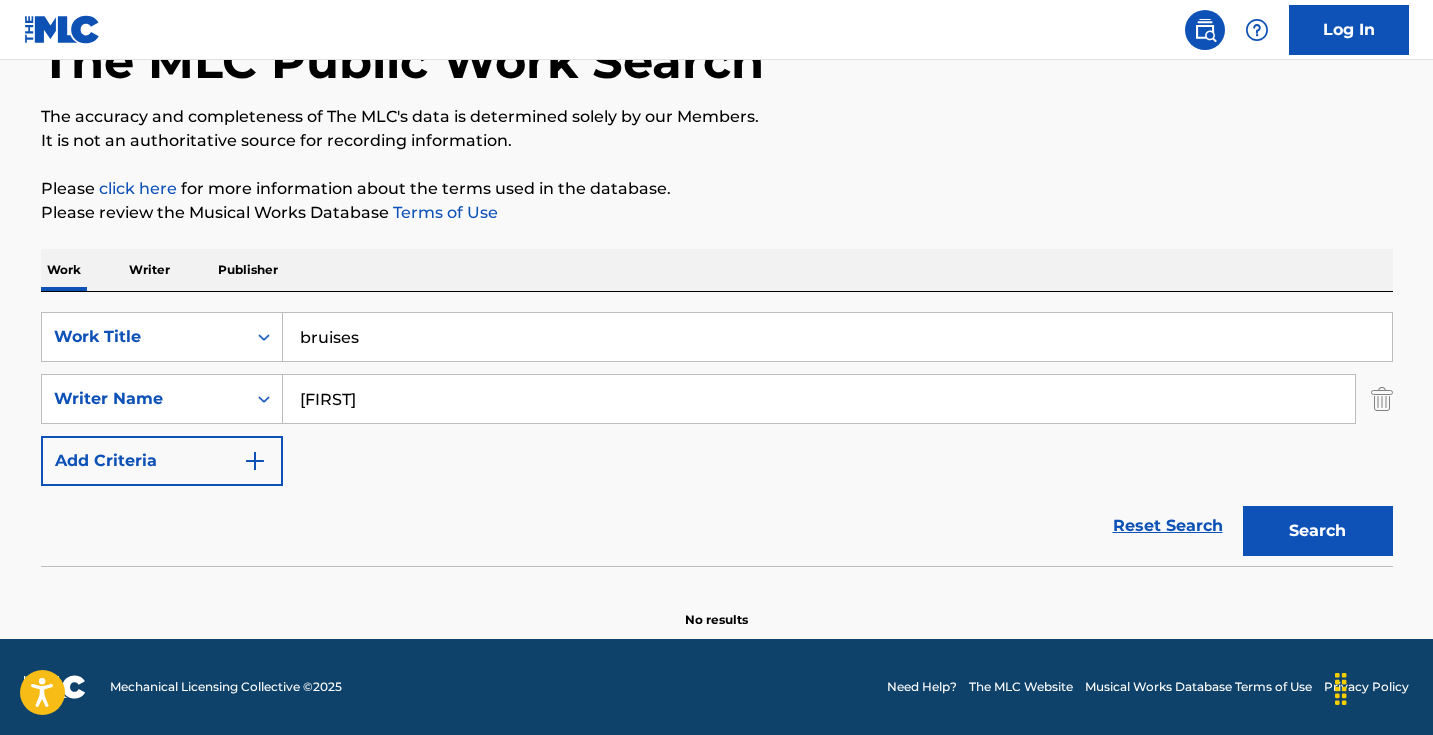 scroll, scrollTop: 133, scrollLeft: 0, axis: vertical 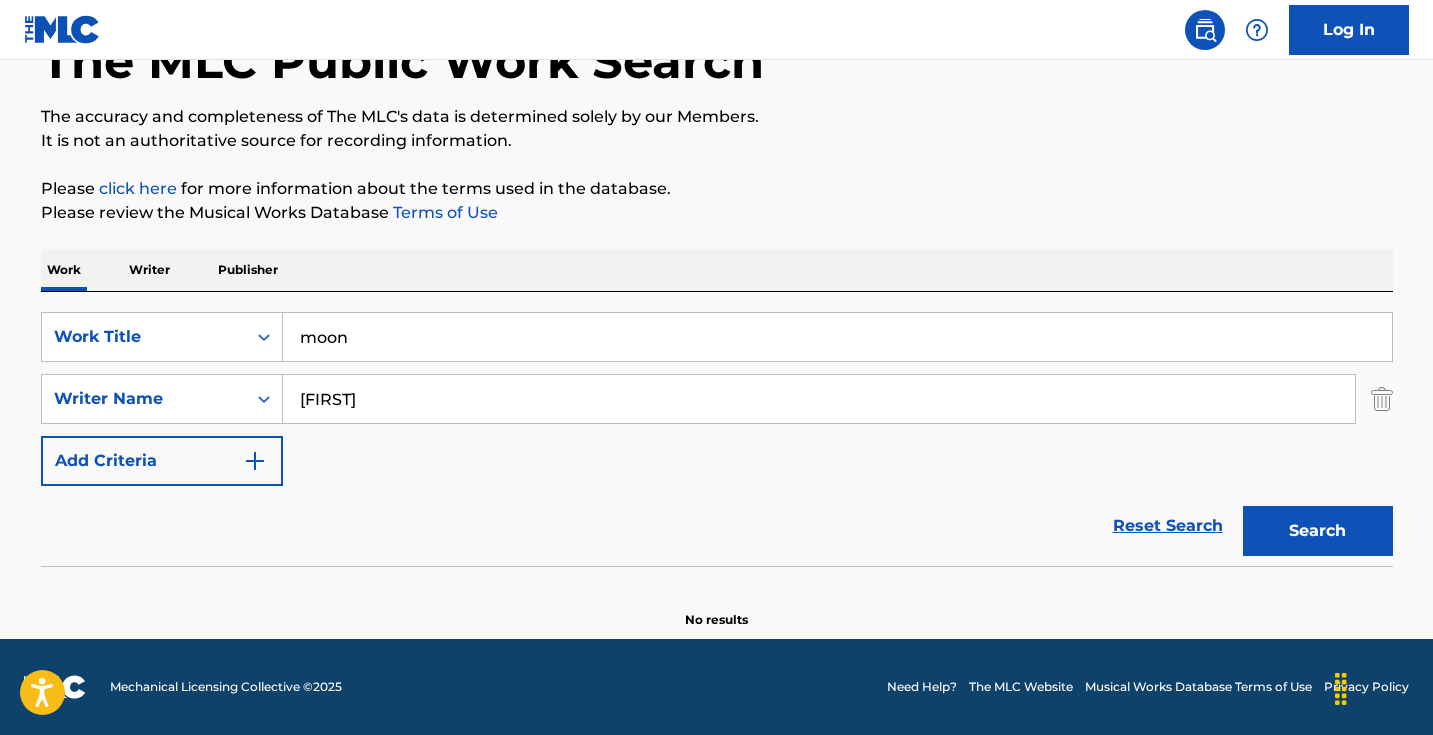 click on "Search" at bounding box center [1318, 531] 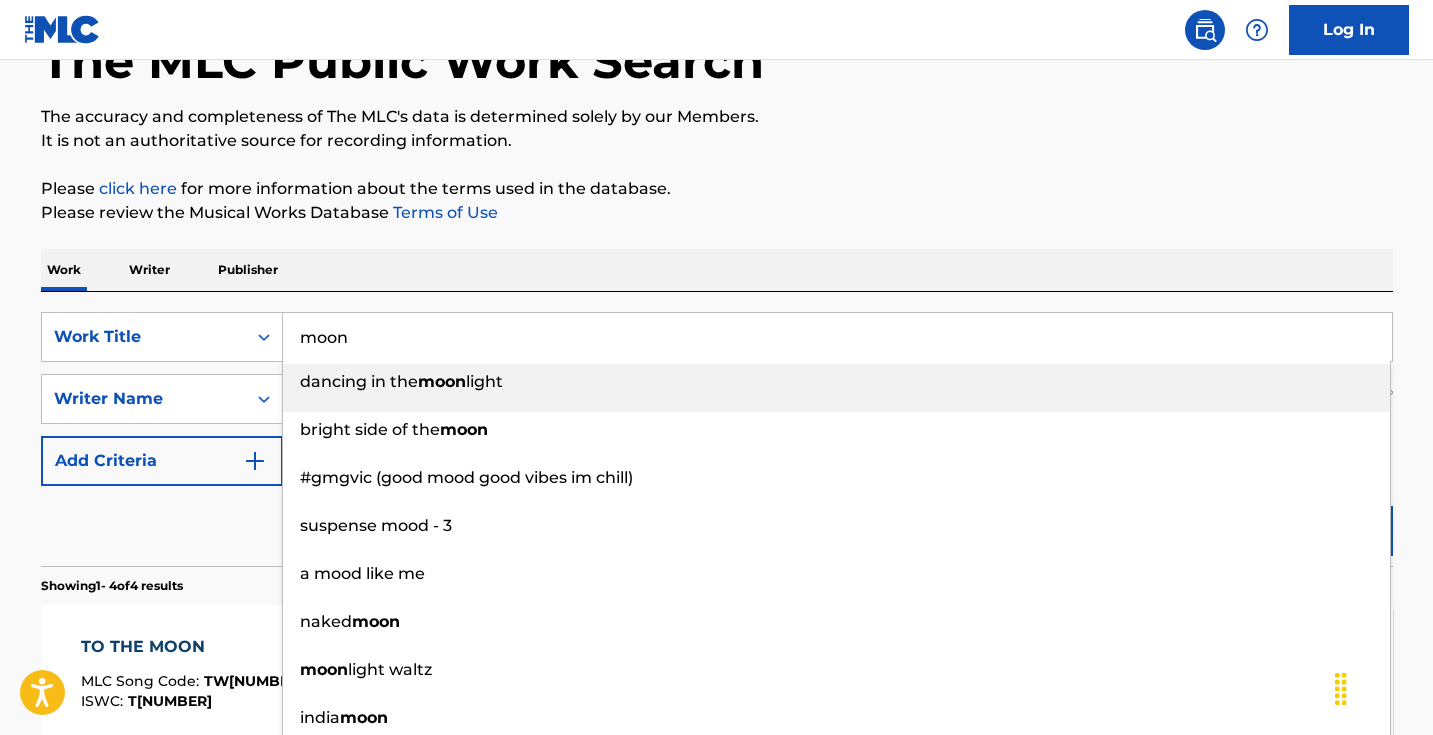 click on "The MLC Public Work Search The accuracy and completeness of The MLC's data is determined solely by our Members. It is not an authoritative source for recording information. Please   click here   for more information about the terms used in the database. Please review the Musical Works Database   Terms of Use Work Writer Publisher SearchWithCriteria[NUMBER] Writer Name [FIRST] Add Criteria Reset Search Search Showing  1  -   4  of  4   results   TO THE MOON MLC Song Code : [TW][NUMBER] ISWC : [T][NUMBER] Writers ( 2 ) [FIRST] [LAST], [FIRST] [LAST] Recording Artists ( 5 ) [FIRST] [LAST], [FIRST] [LAST], [FIRST] [LAST], [FIRST] [LAST], [FIRST] [LAST] Total Known Shares: 50 % MOON RIVER ROCK MLC Song Code : [MH][NUMBER] ISWC : [T][NUMBER] Writers ( 3 ) 0 ) %" at bounding box center (717, 648) 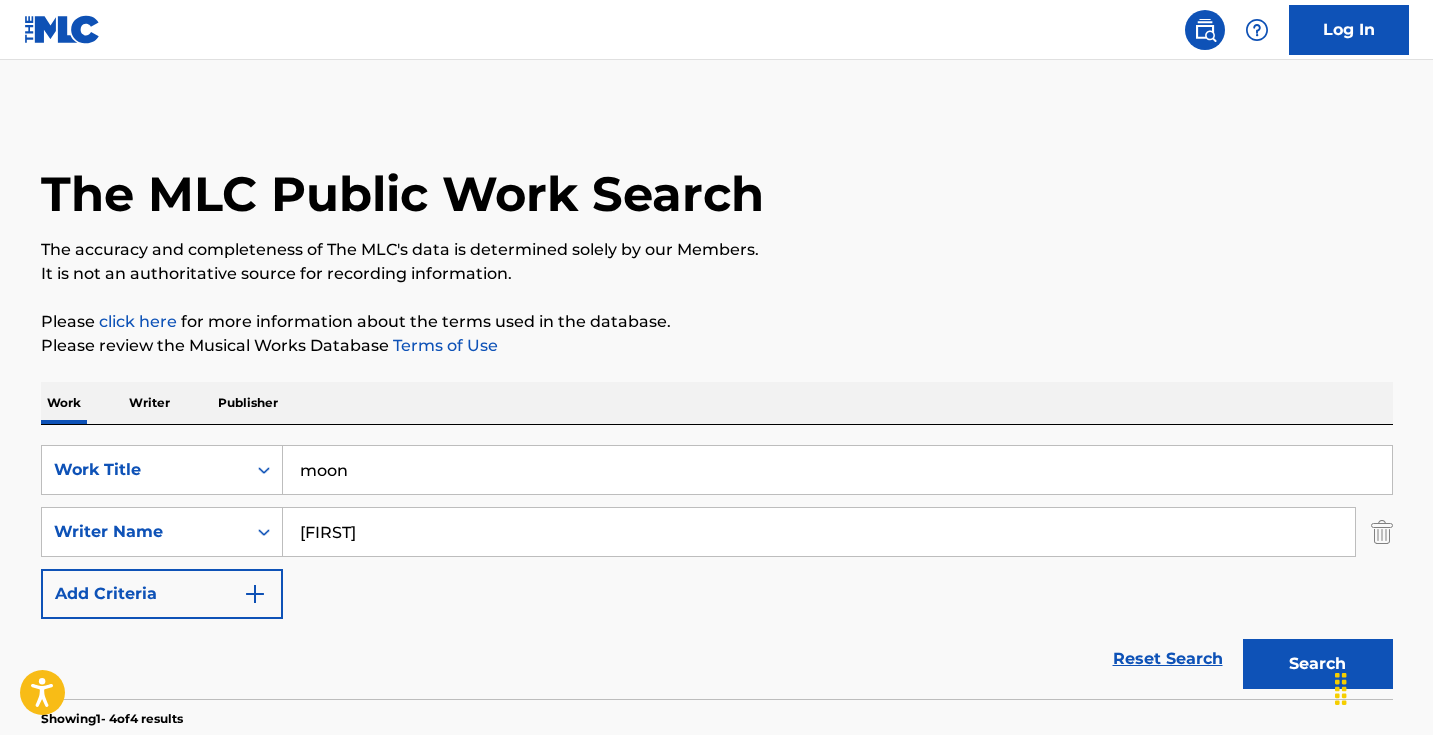 scroll, scrollTop: -2, scrollLeft: 0, axis: vertical 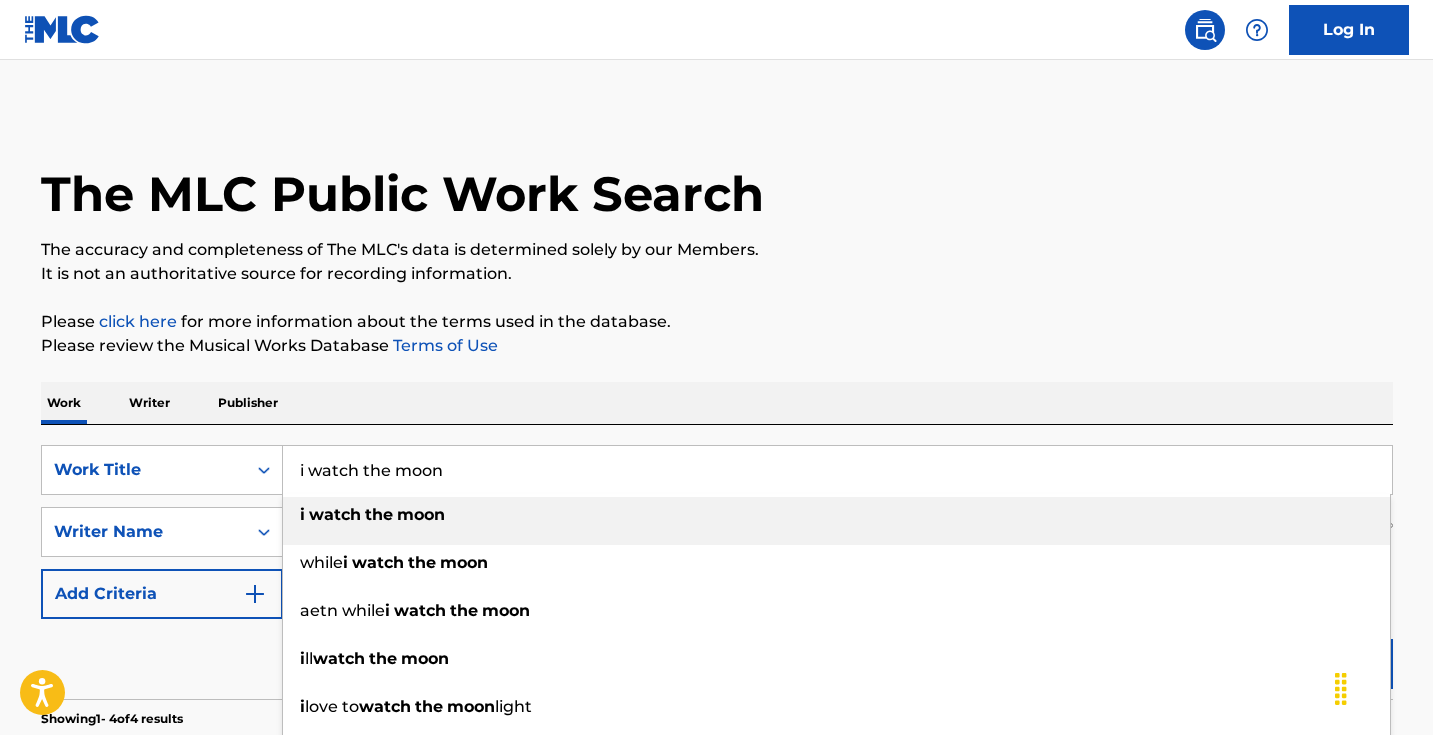 type on "i watch the moon" 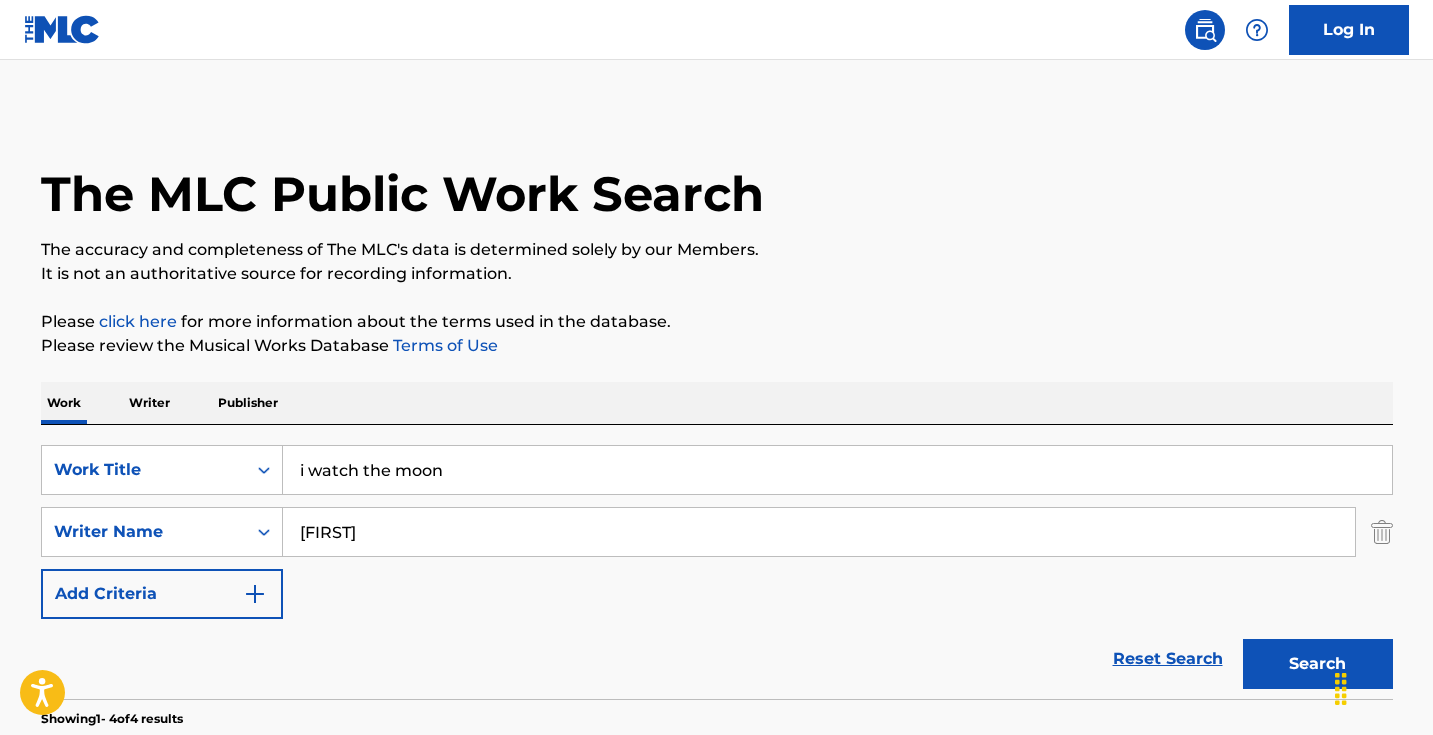 click on "Work Writer Publisher" at bounding box center (717, 403) 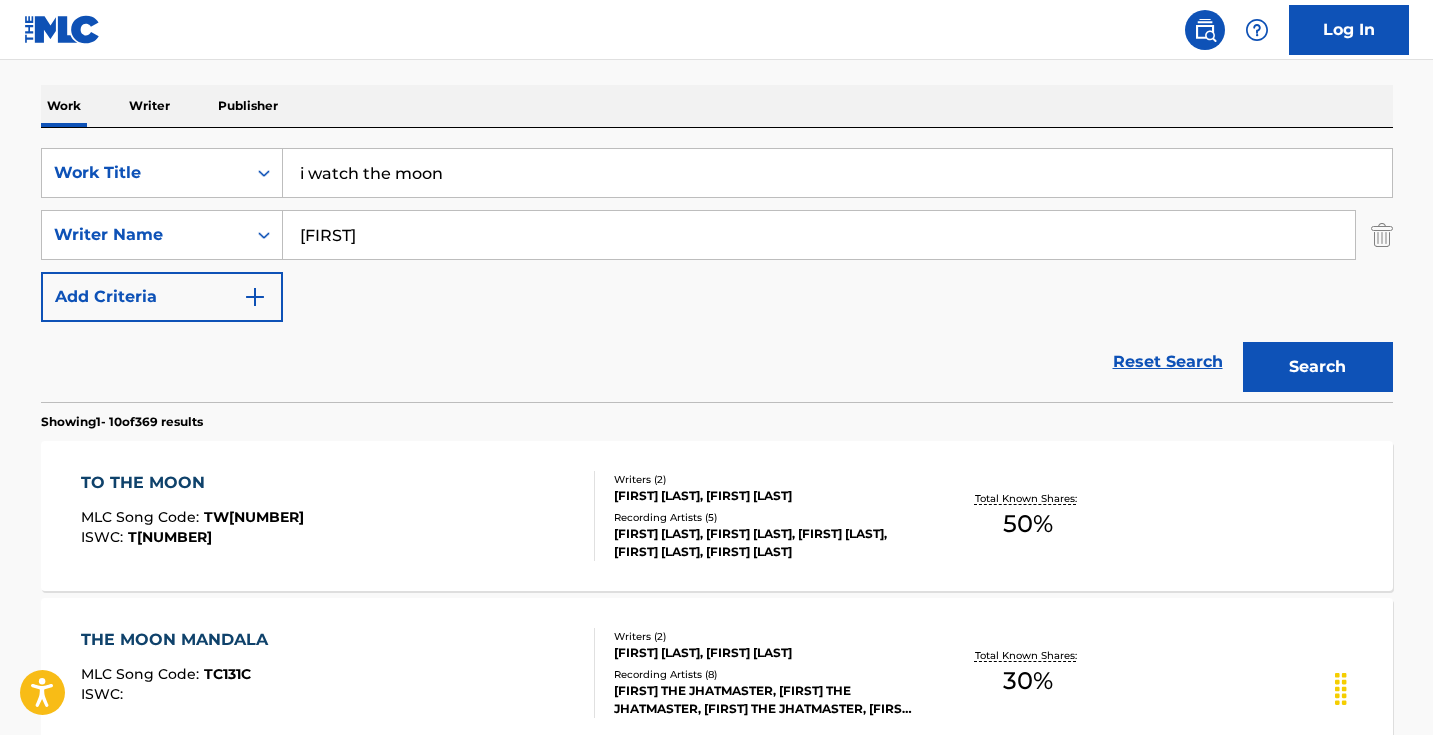 scroll, scrollTop: 307, scrollLeft: 0, axis: vertical 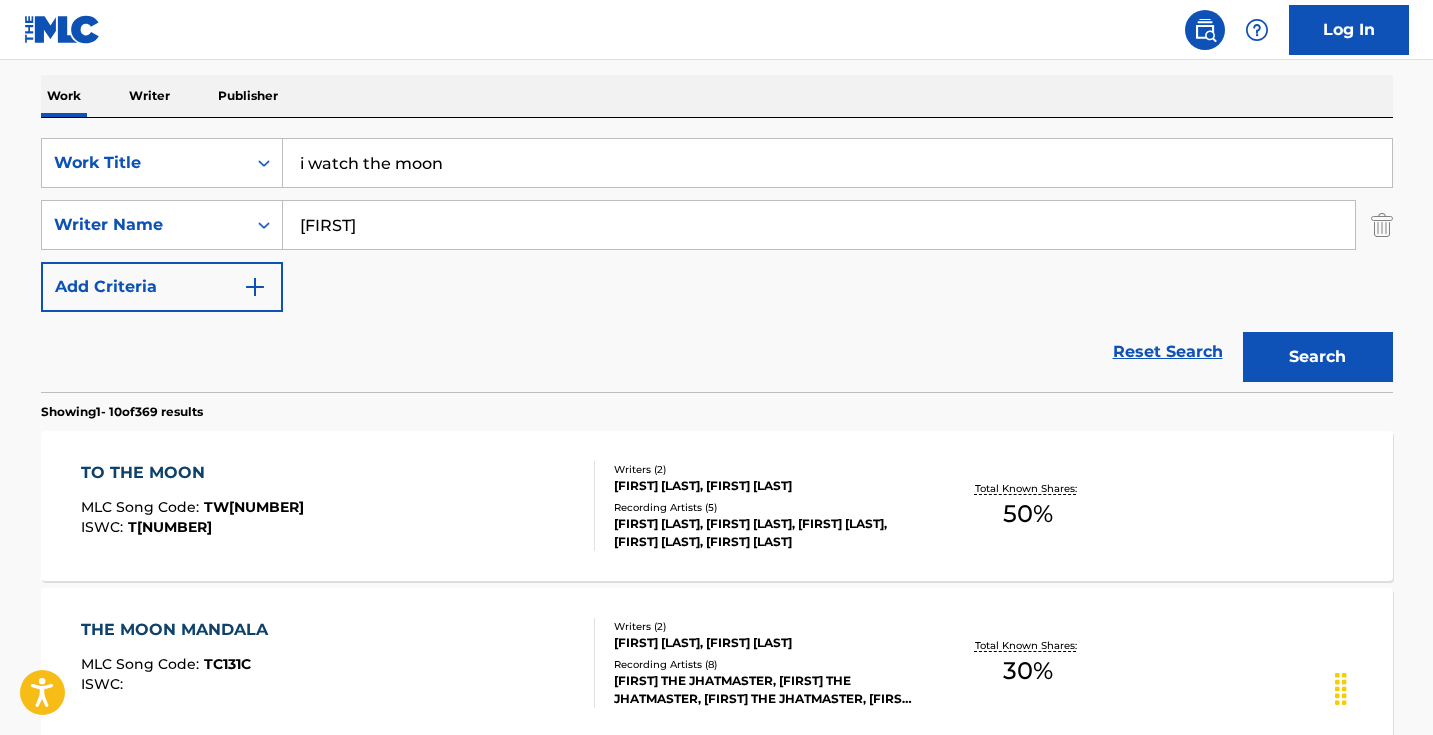 click on "[FIRST]" at bounding box center (819, 225) 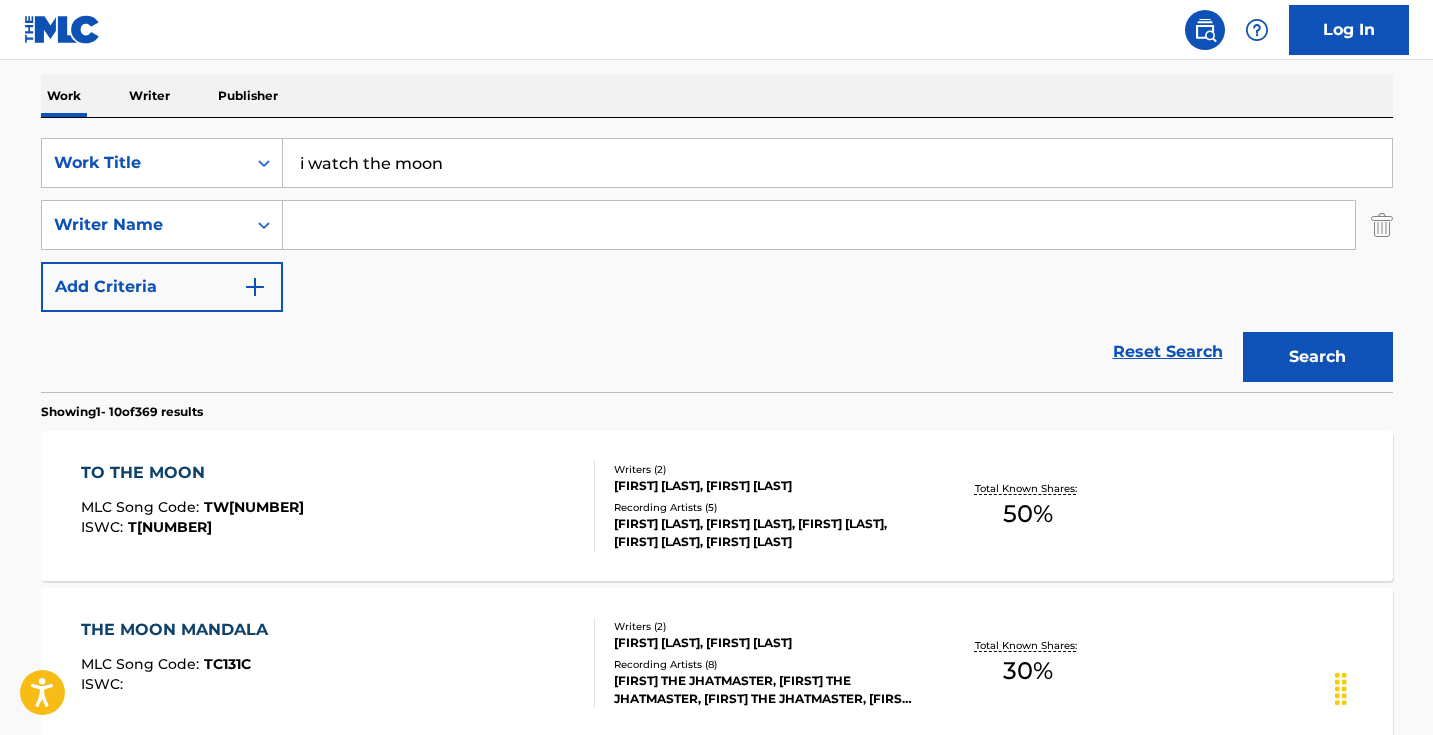 type 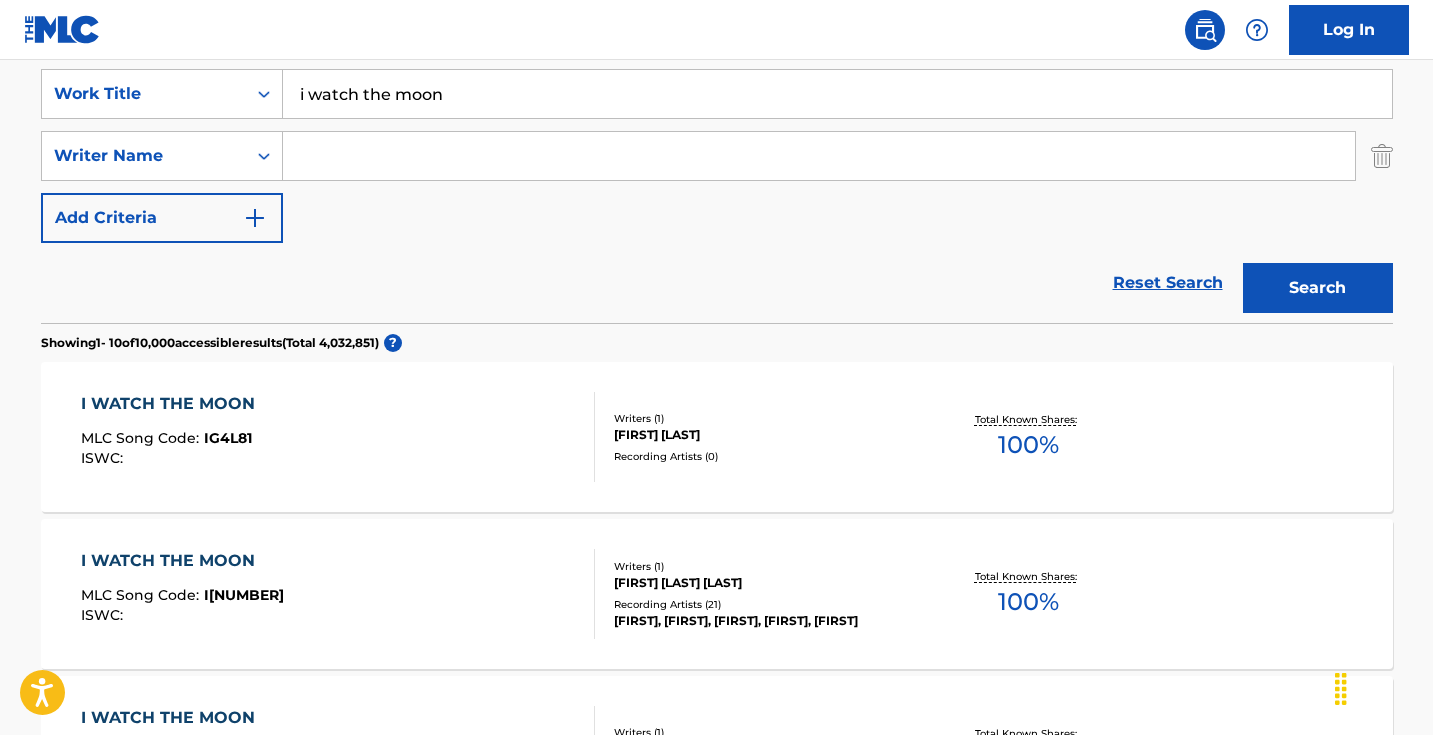 scroll, scrollTop: 340, scrollLeft: 0, axis: vertical 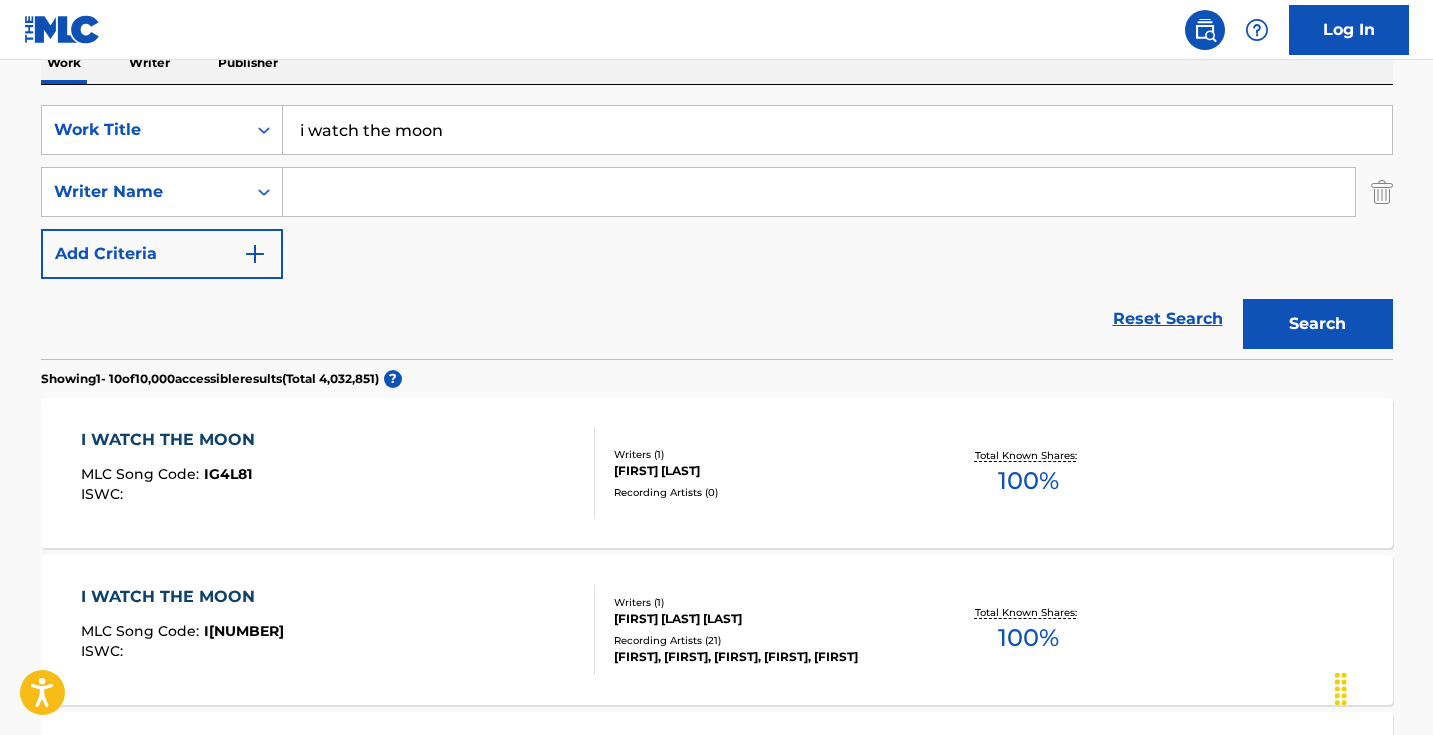 click on "i watch the moon" at bounding box center (837, 130) 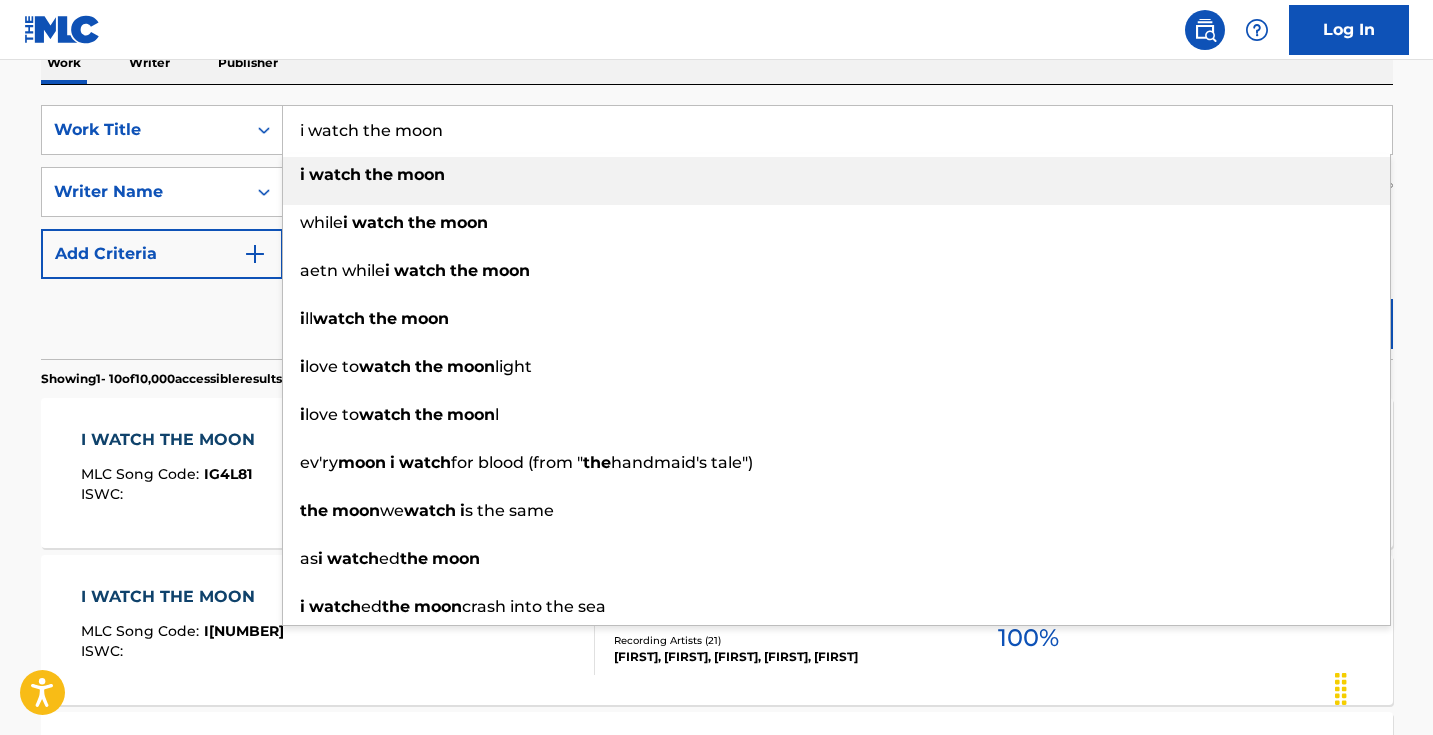 paste on "Lean O" 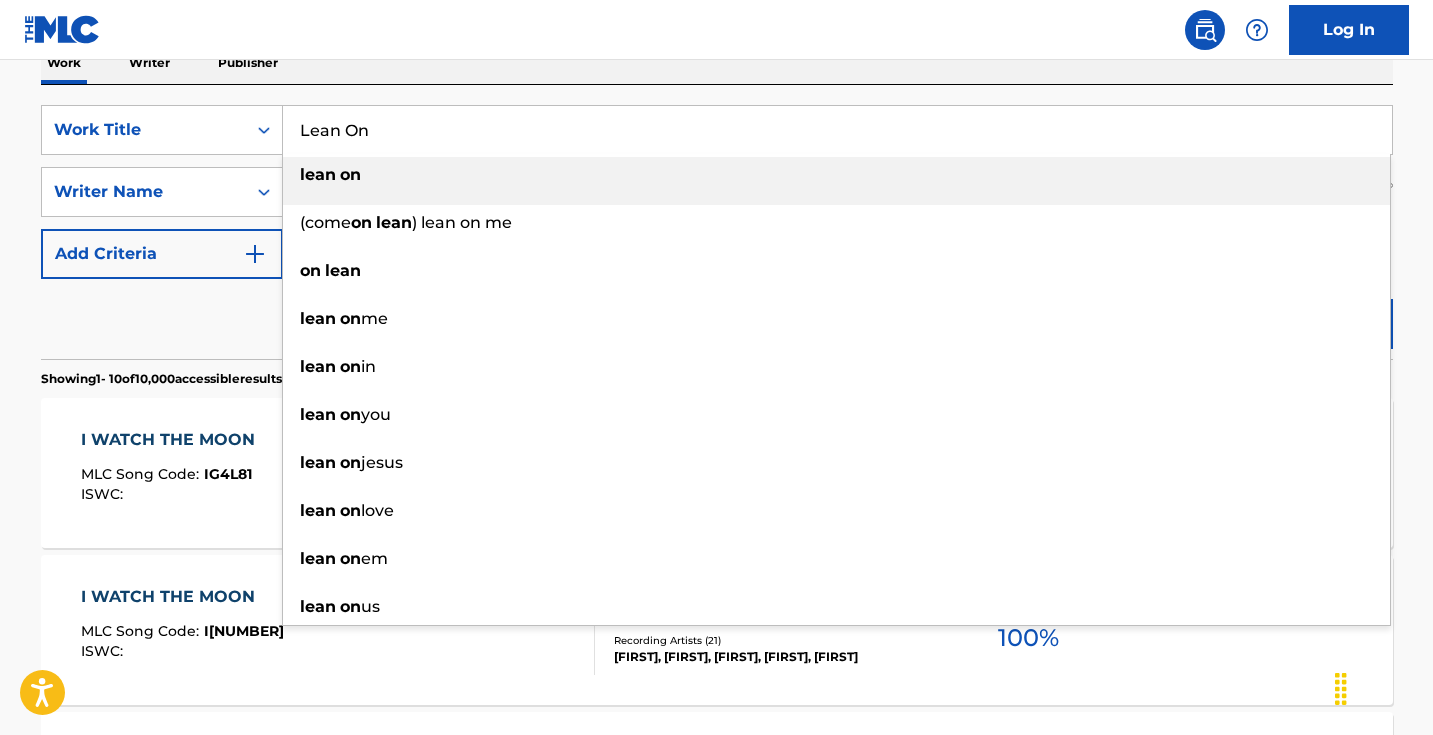 type on "Lean On" 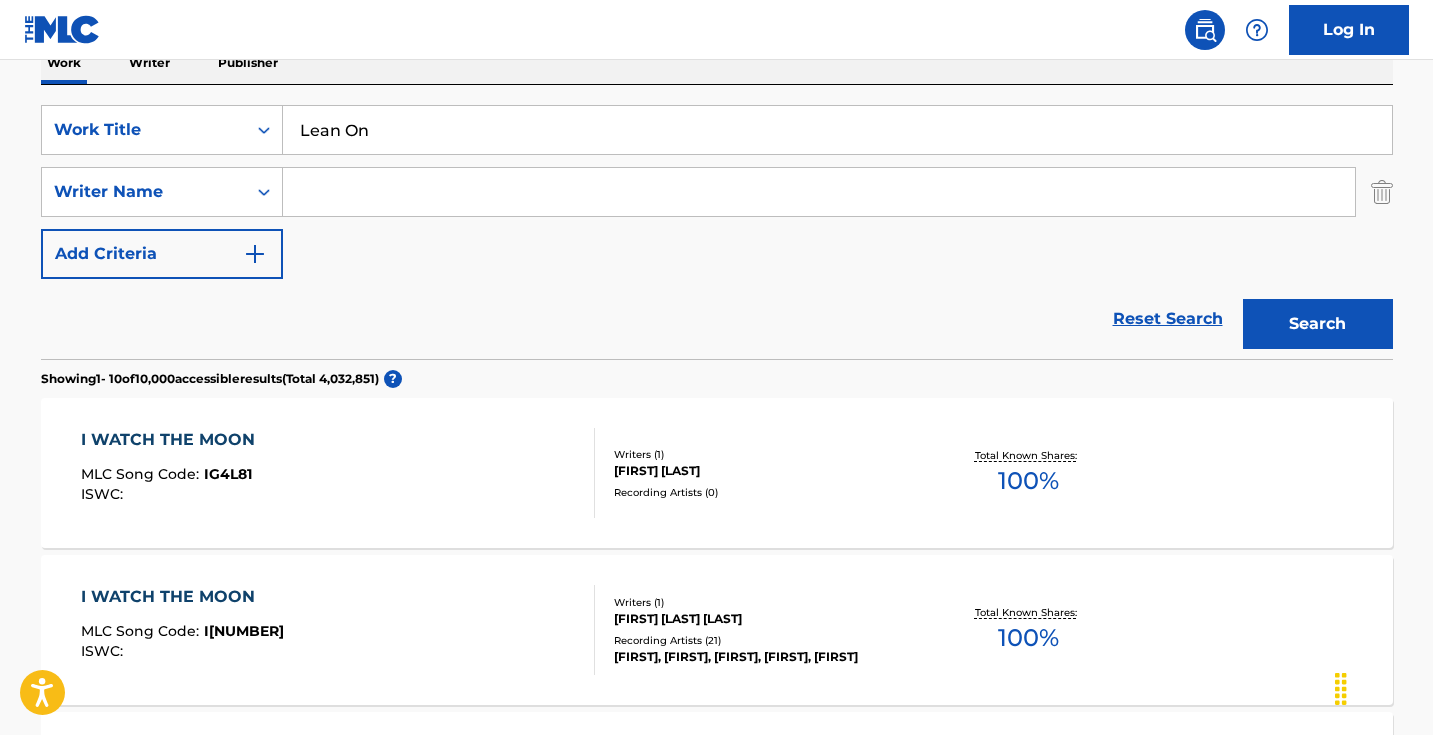 click at bounding box center [819, 192] 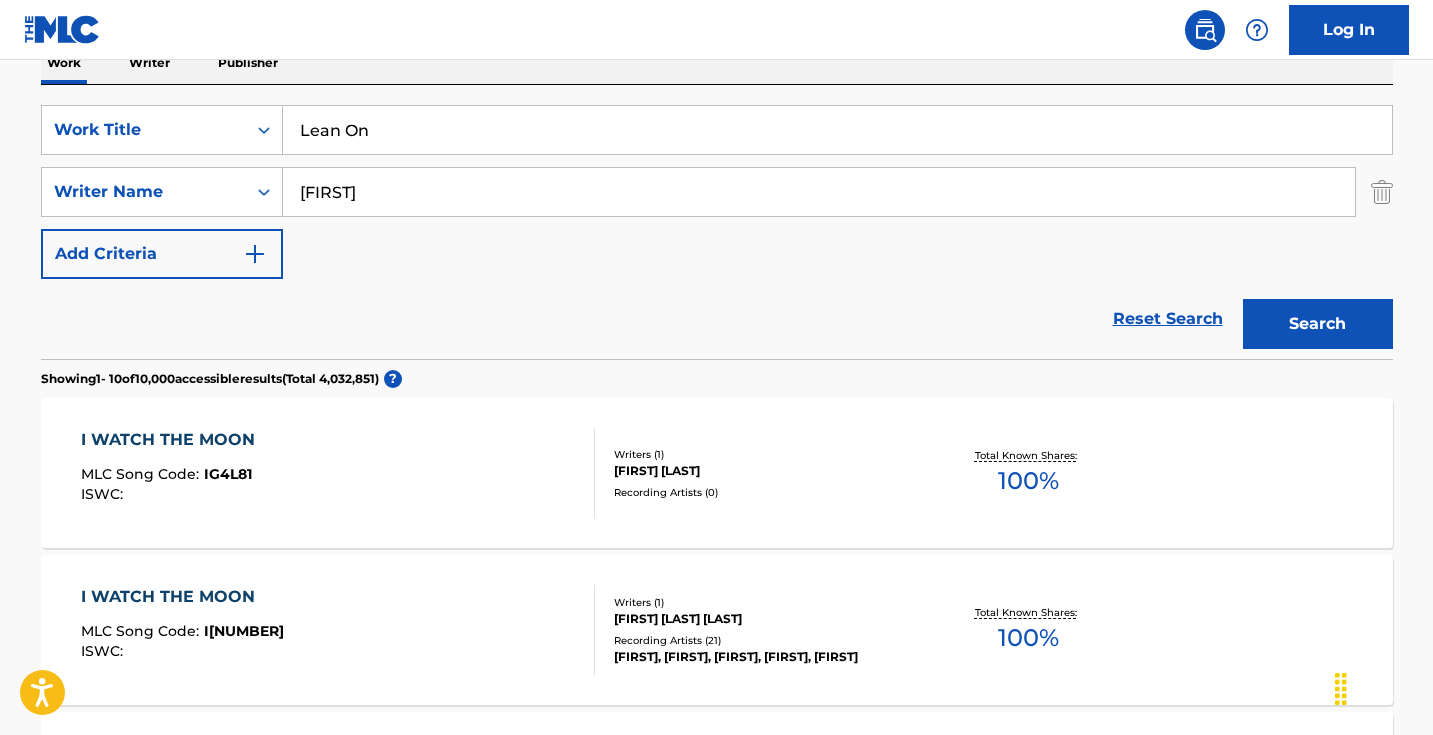 click on "Reset Search Search" at bounding box center (717, 319) 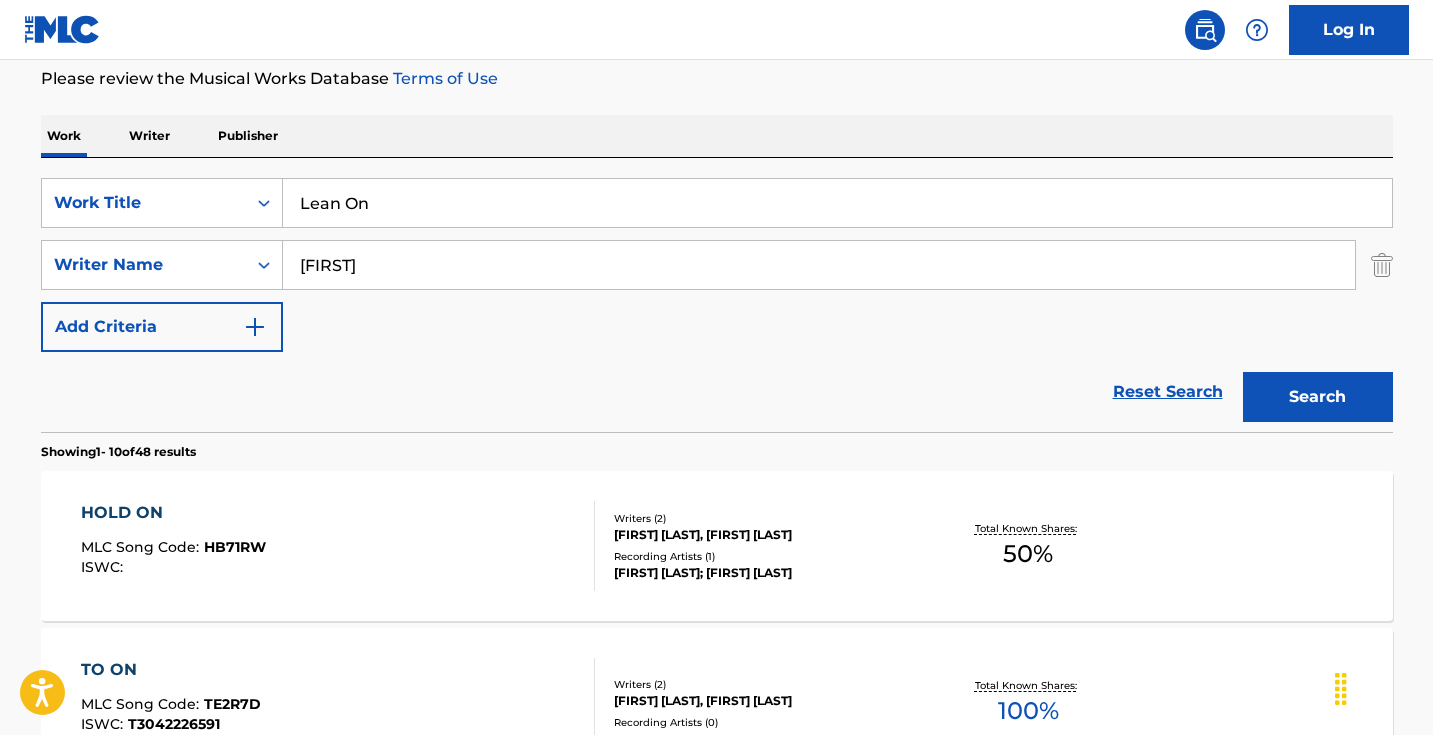 scroll, scrollTop: 385, scrollLeft: 0, axis: vertical 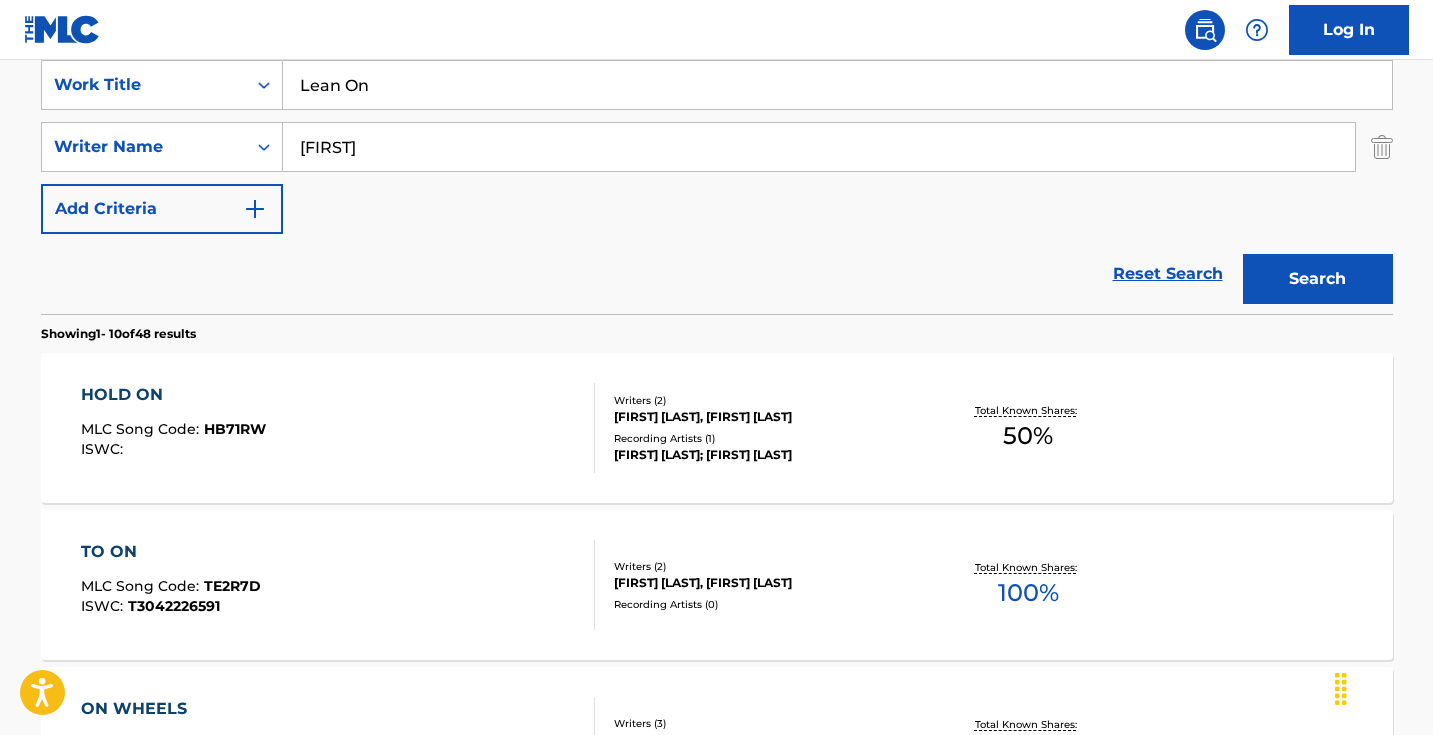 click on "[FIRST]" at bounding box center (819, 147) 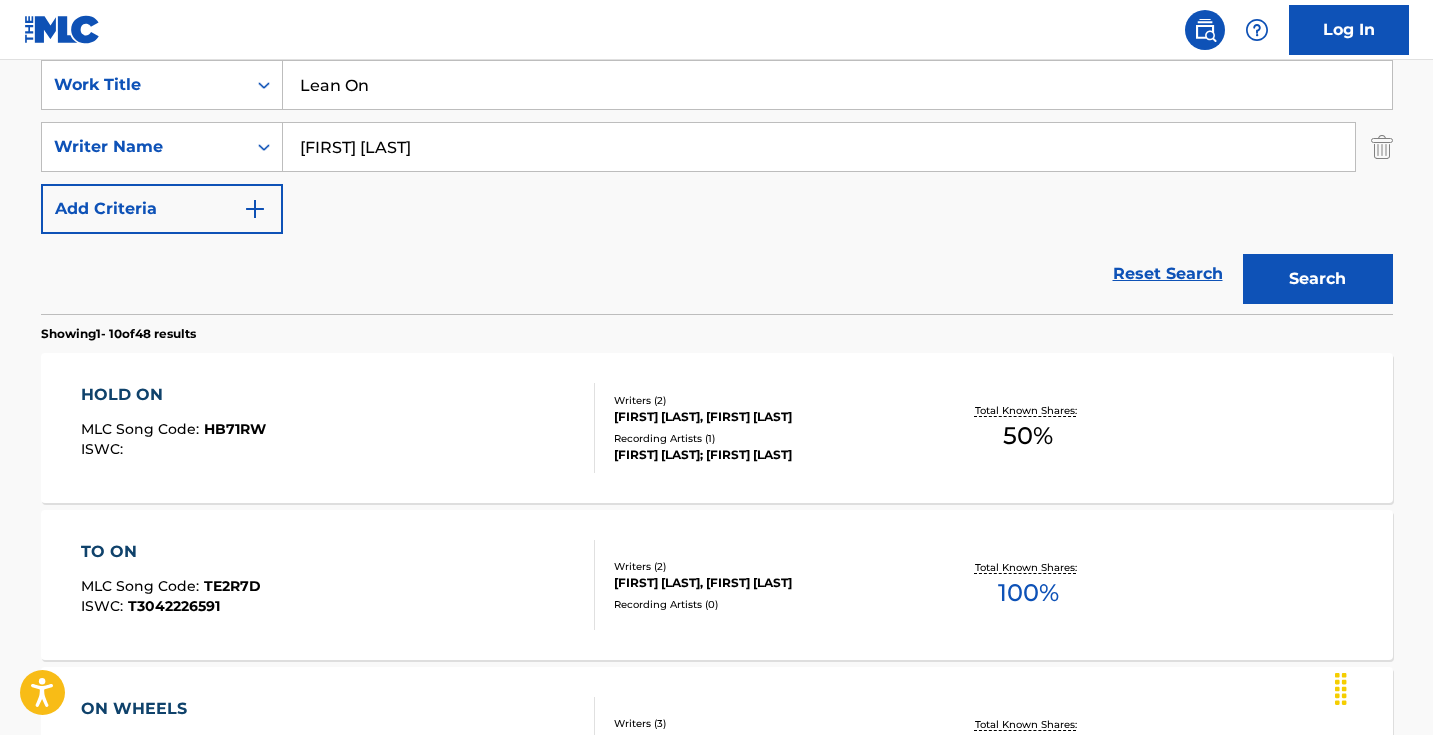 type on "[FIRST] [LAST]" 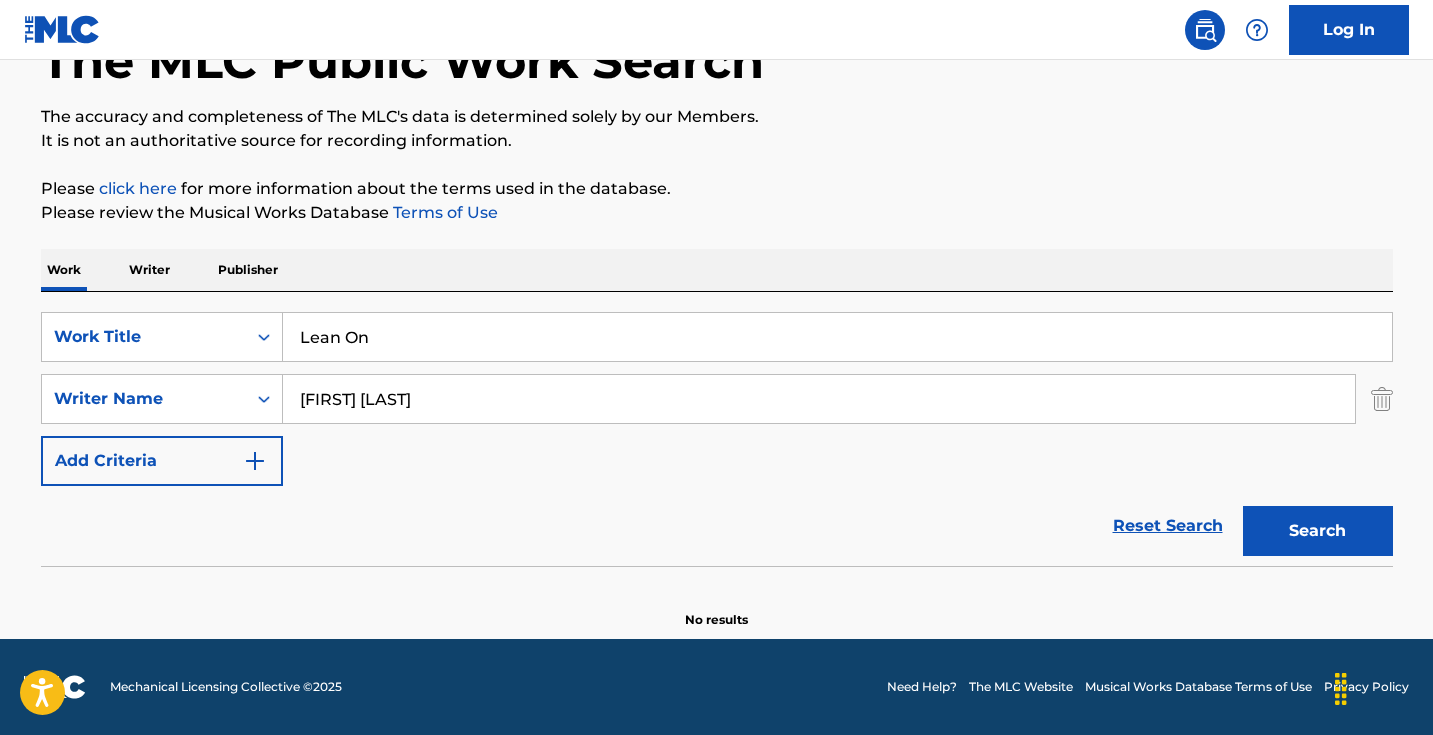 click on "Lean On" at bounding box center [837, 337] 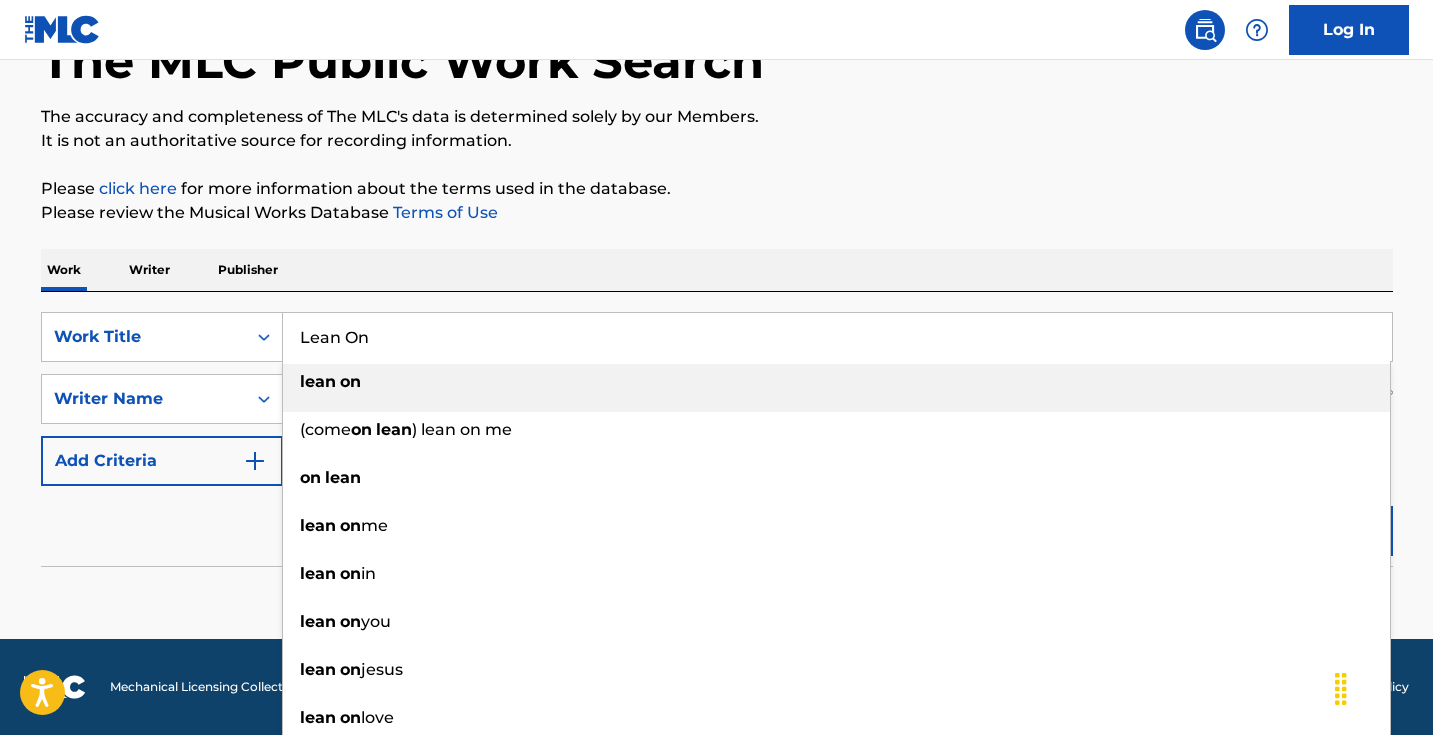 click on "Lean On" at bounding box center [837, 337] 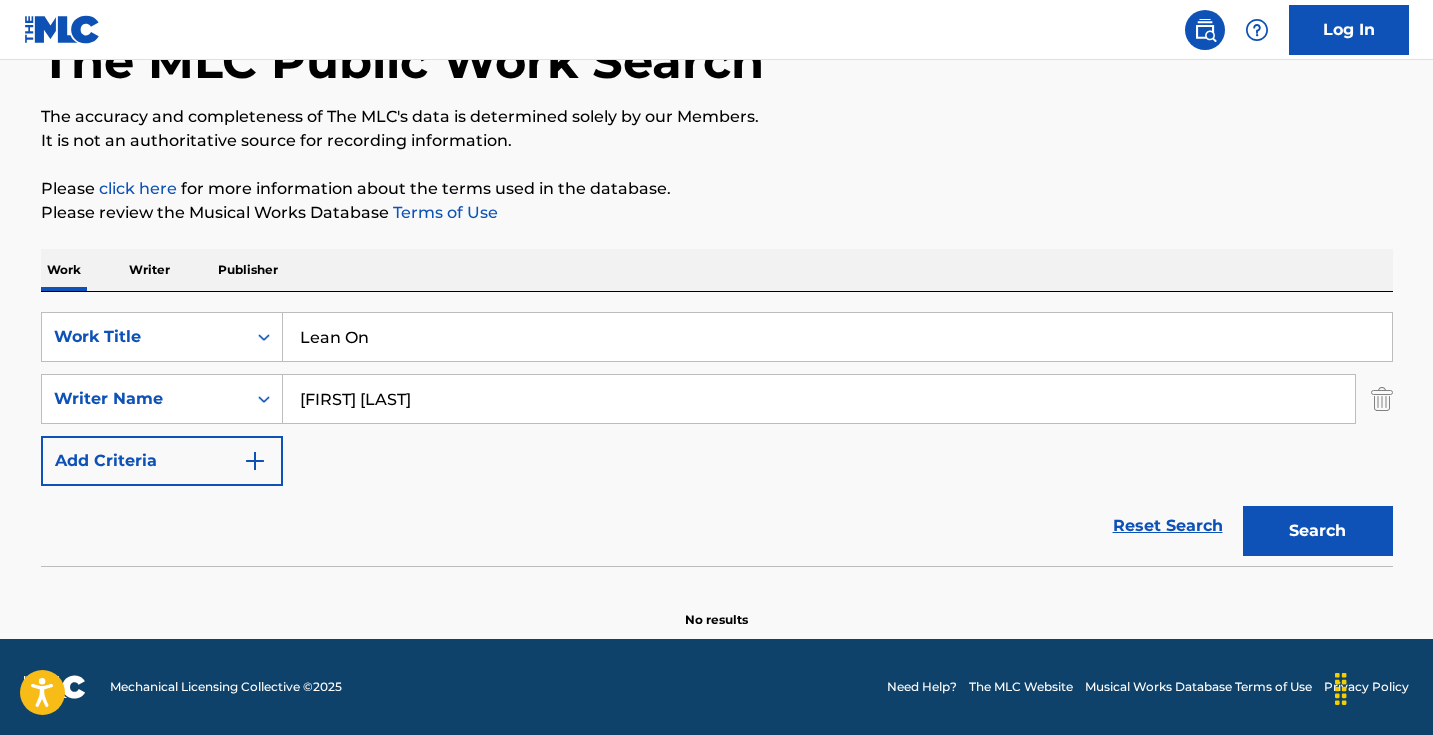 click on "[FIRST] [LAST]" at bounding box center [819, 399] 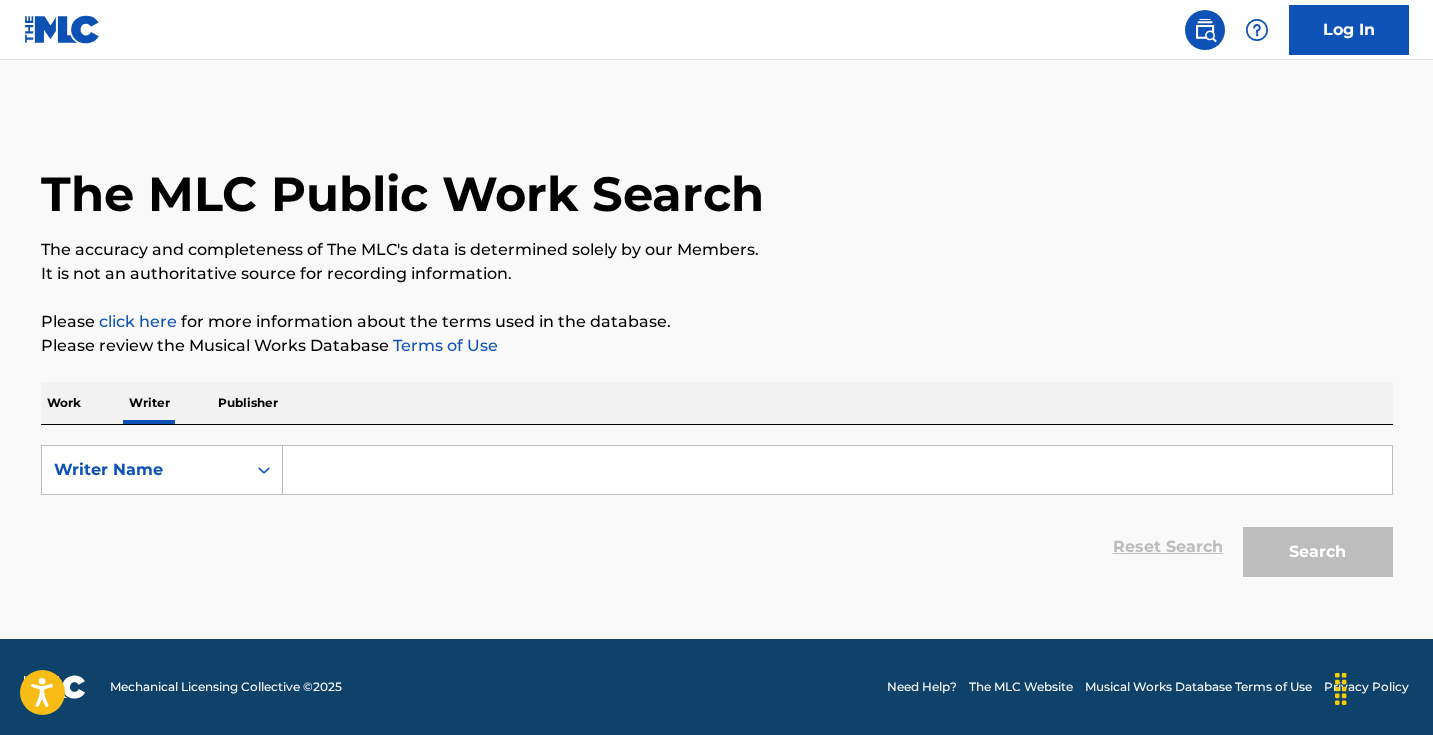 scroll, scrollTop: 0, scrollLeft: 0, axis: both 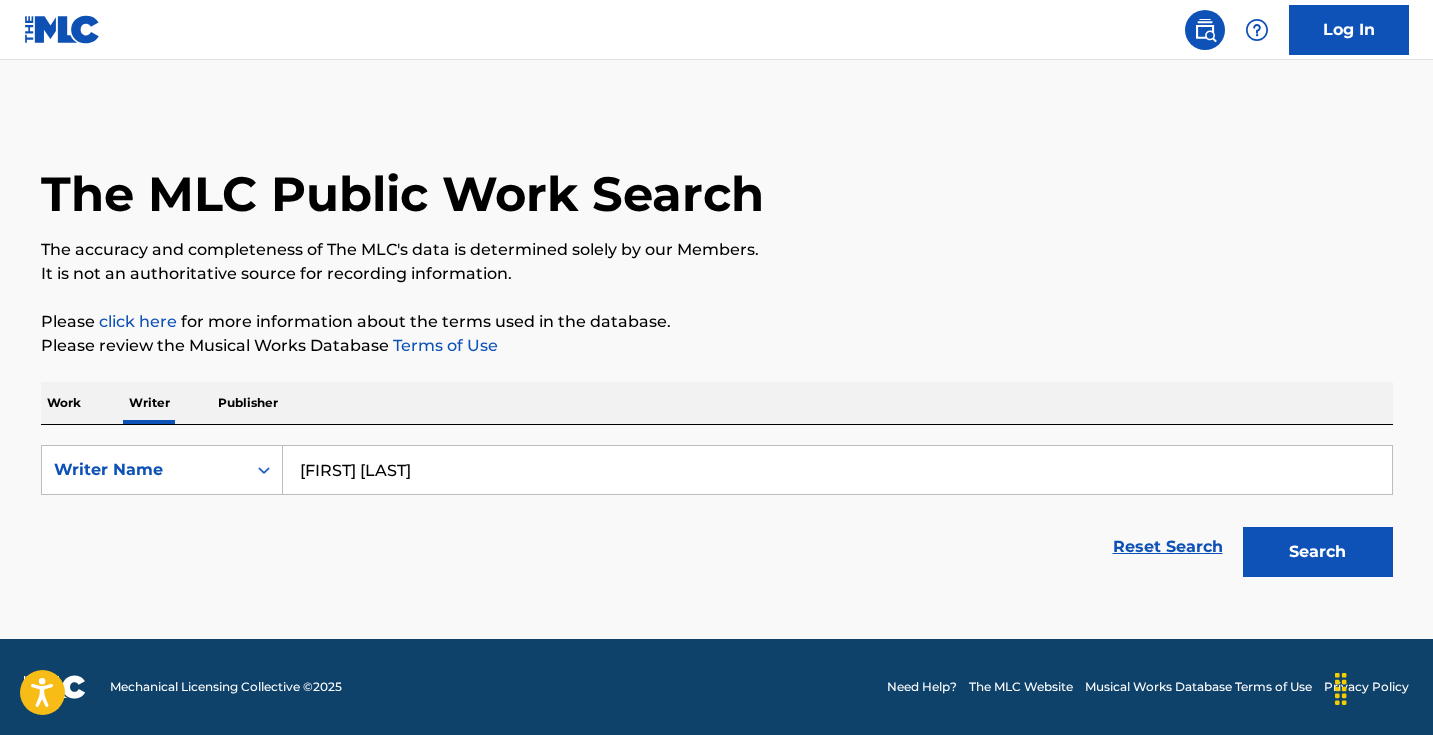 type on "[FIRST] [LAST]" 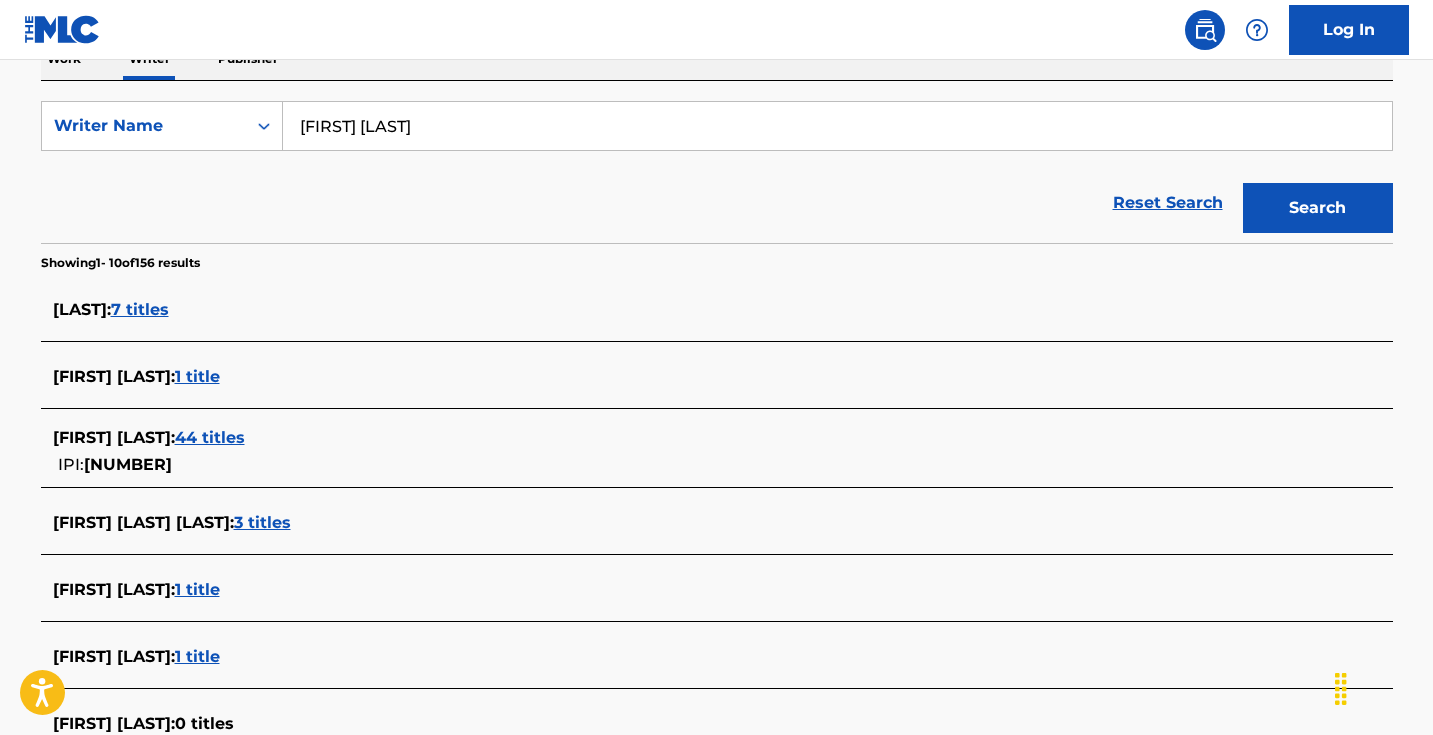 scroll, scrollTop: 391, scrollLeft: 0, axis: vertical 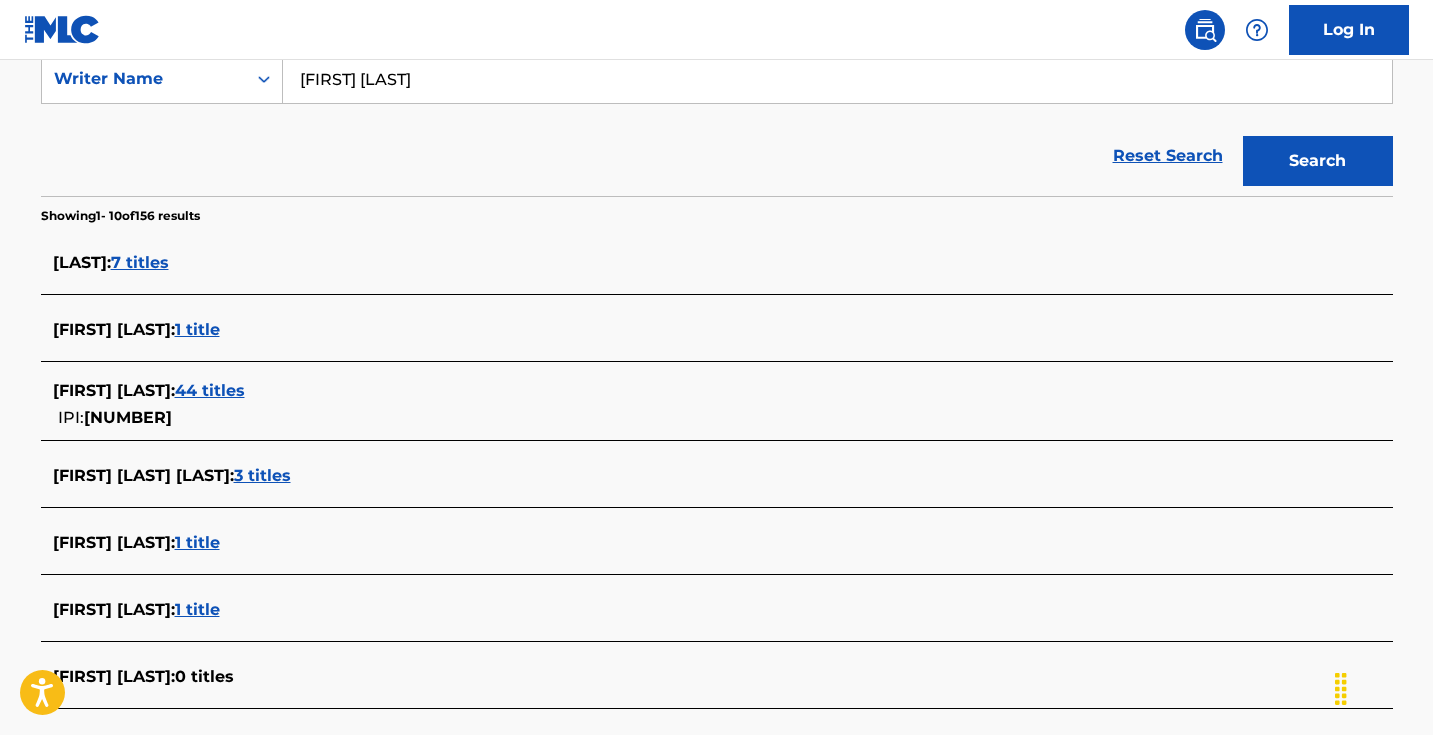 click on "44 titles" at bounding box center (210, 390) 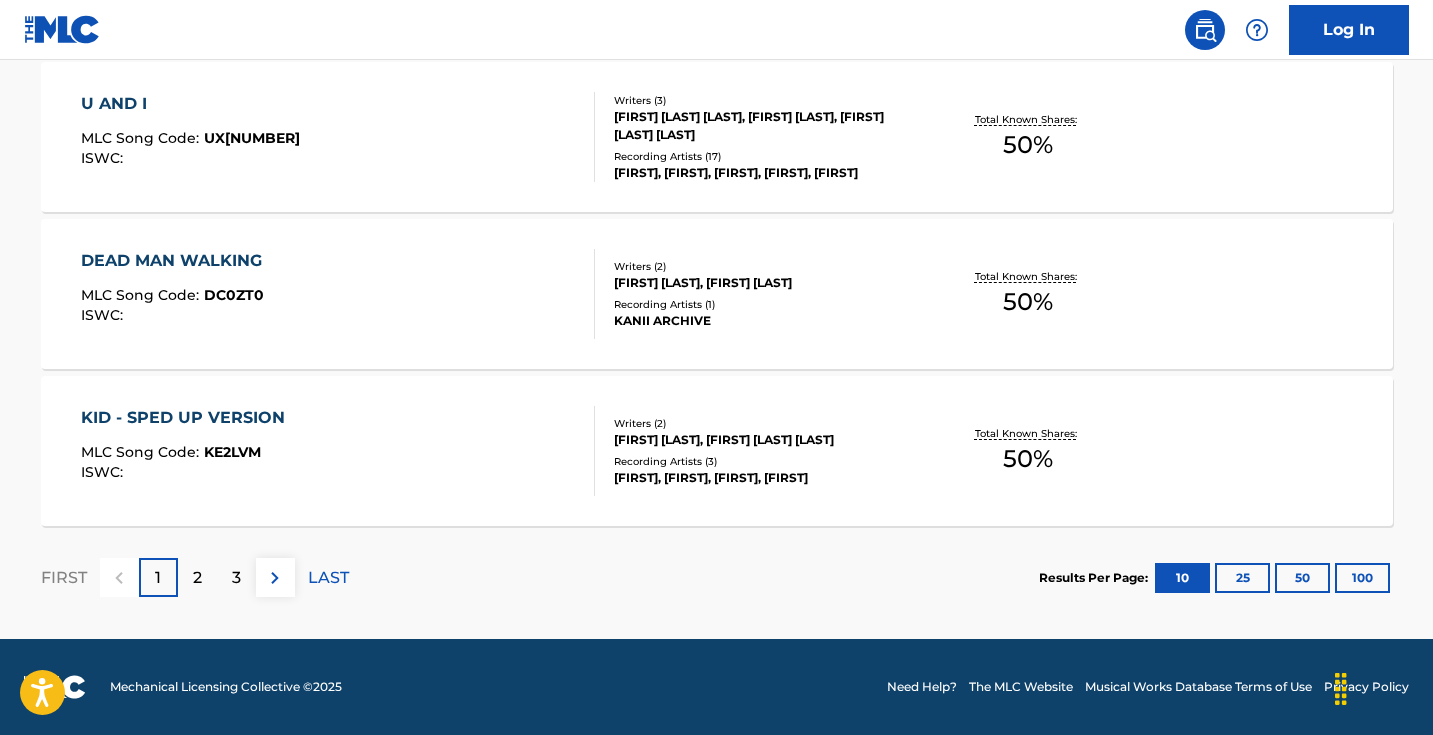 click at bounding box center (275, 578) 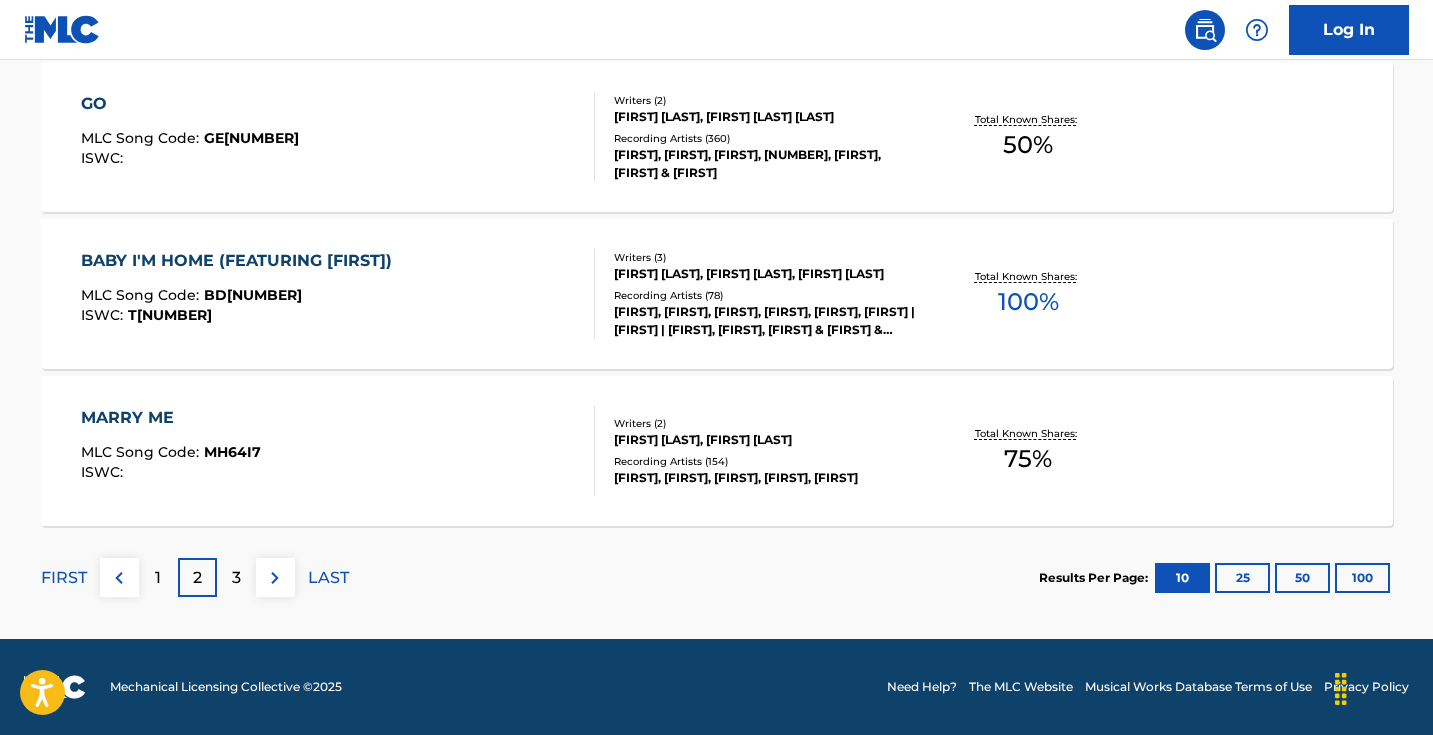 click at bounding box center [275, 578] 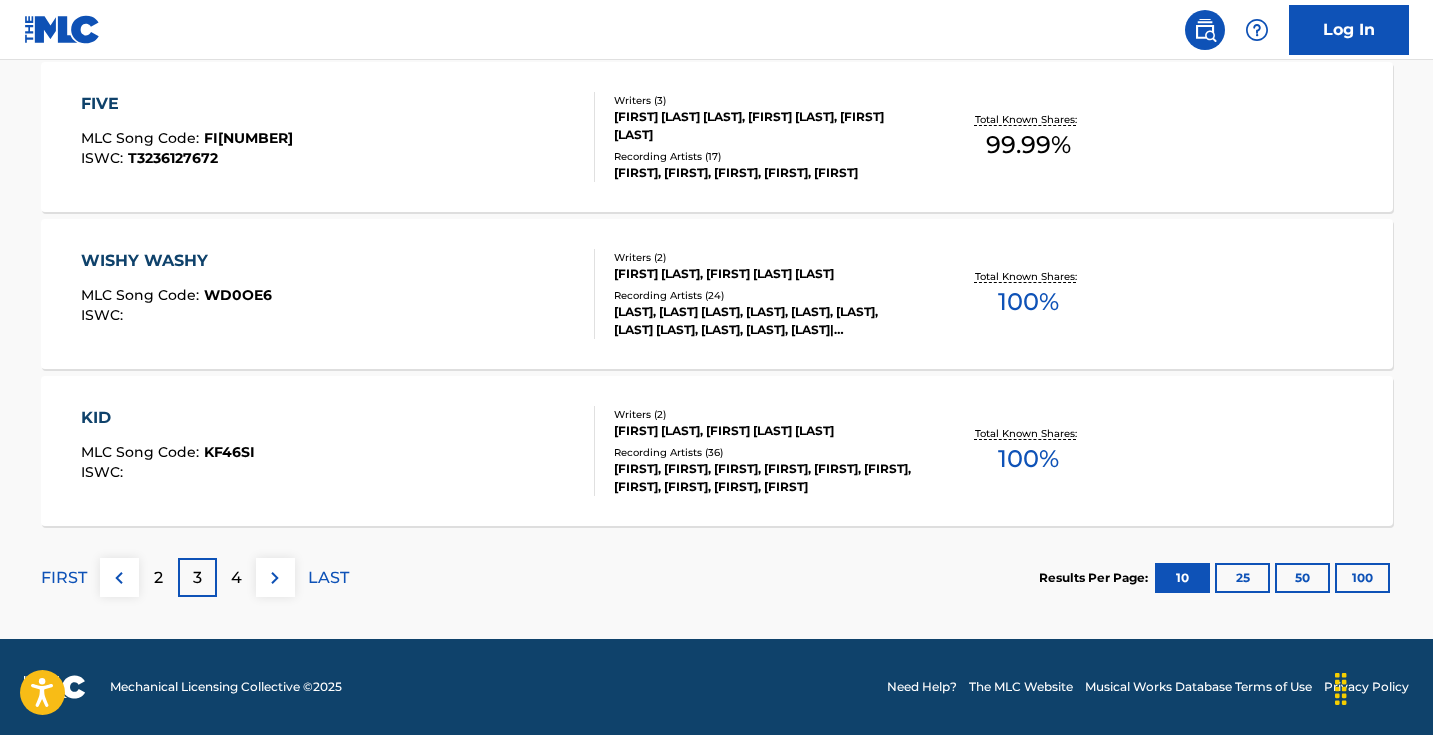 click at bounding box center (275, 578) 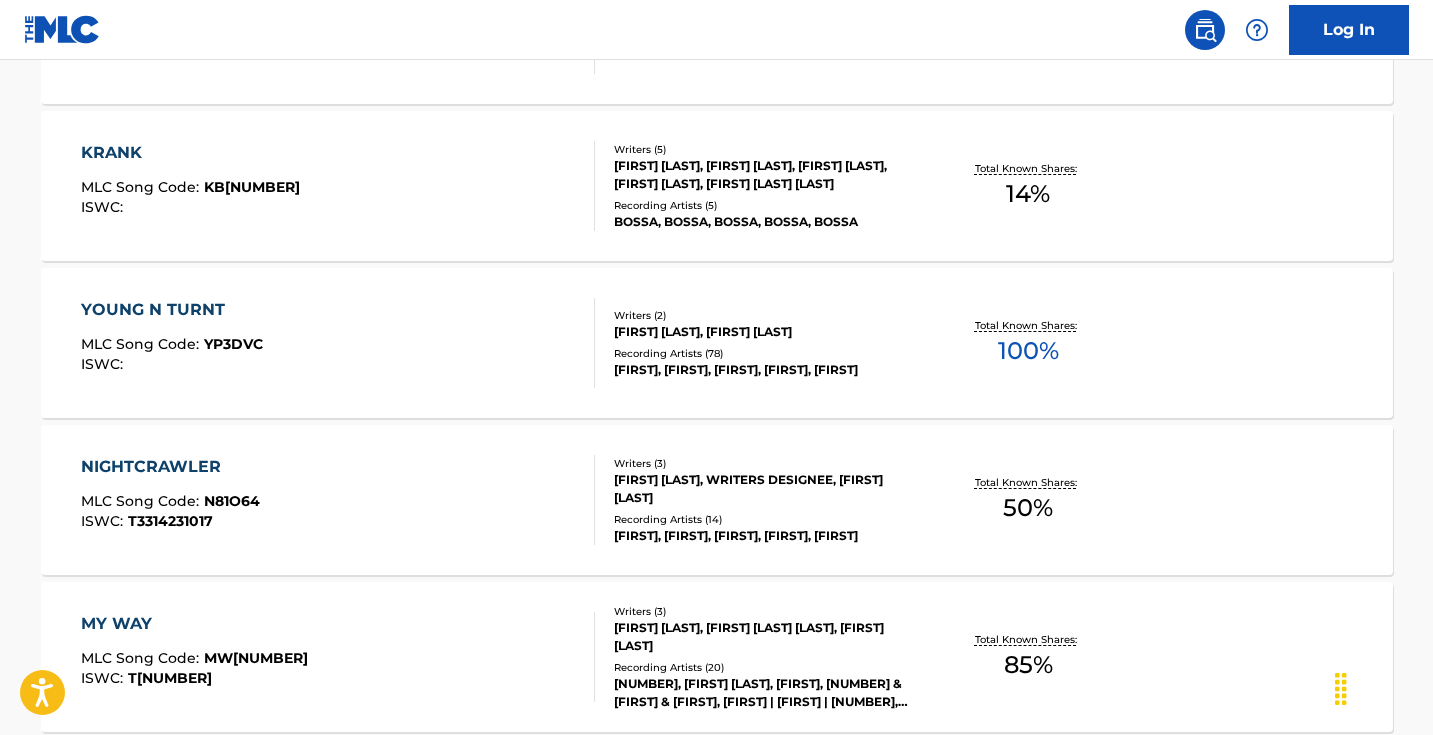 scroll, scrollTop: 1562, scrollLeft: 0, axis: vertical 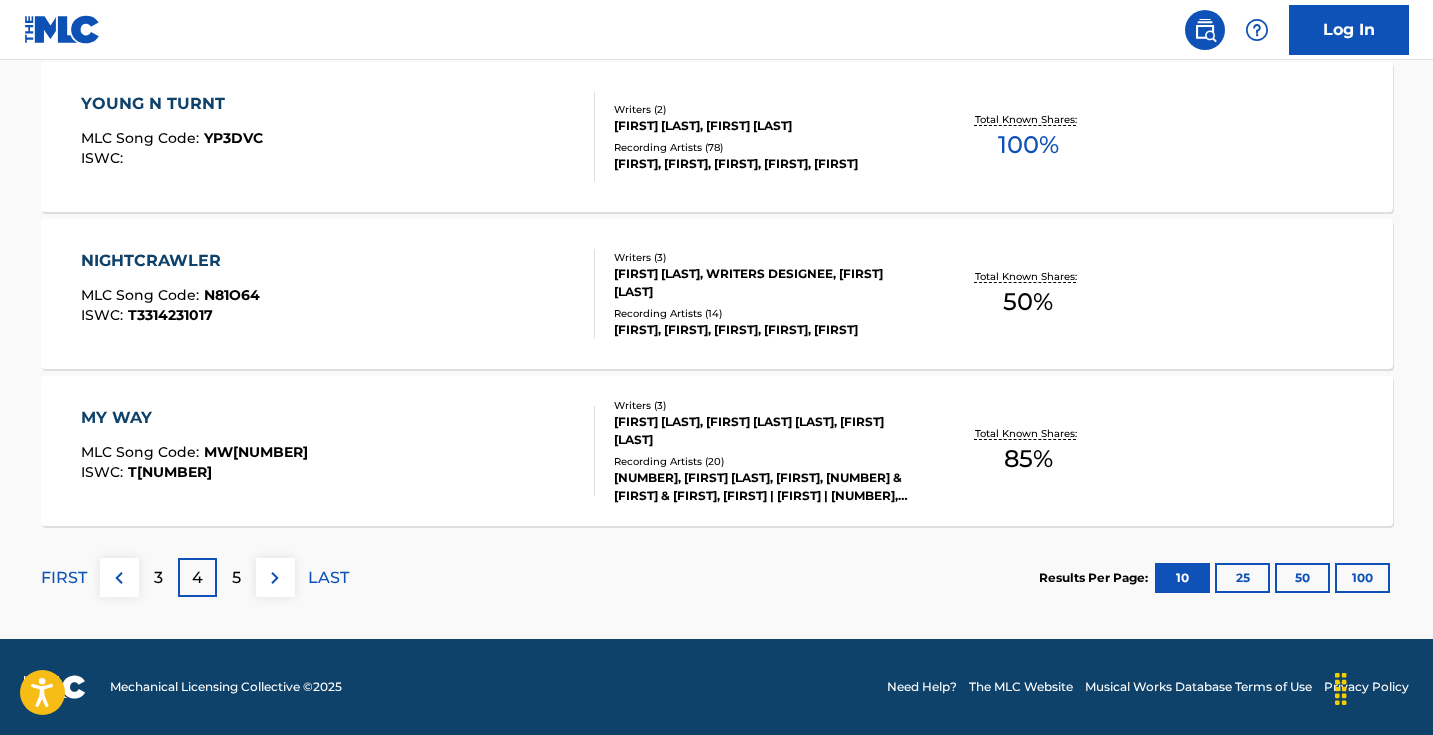 click at bounding box center (275, 578) 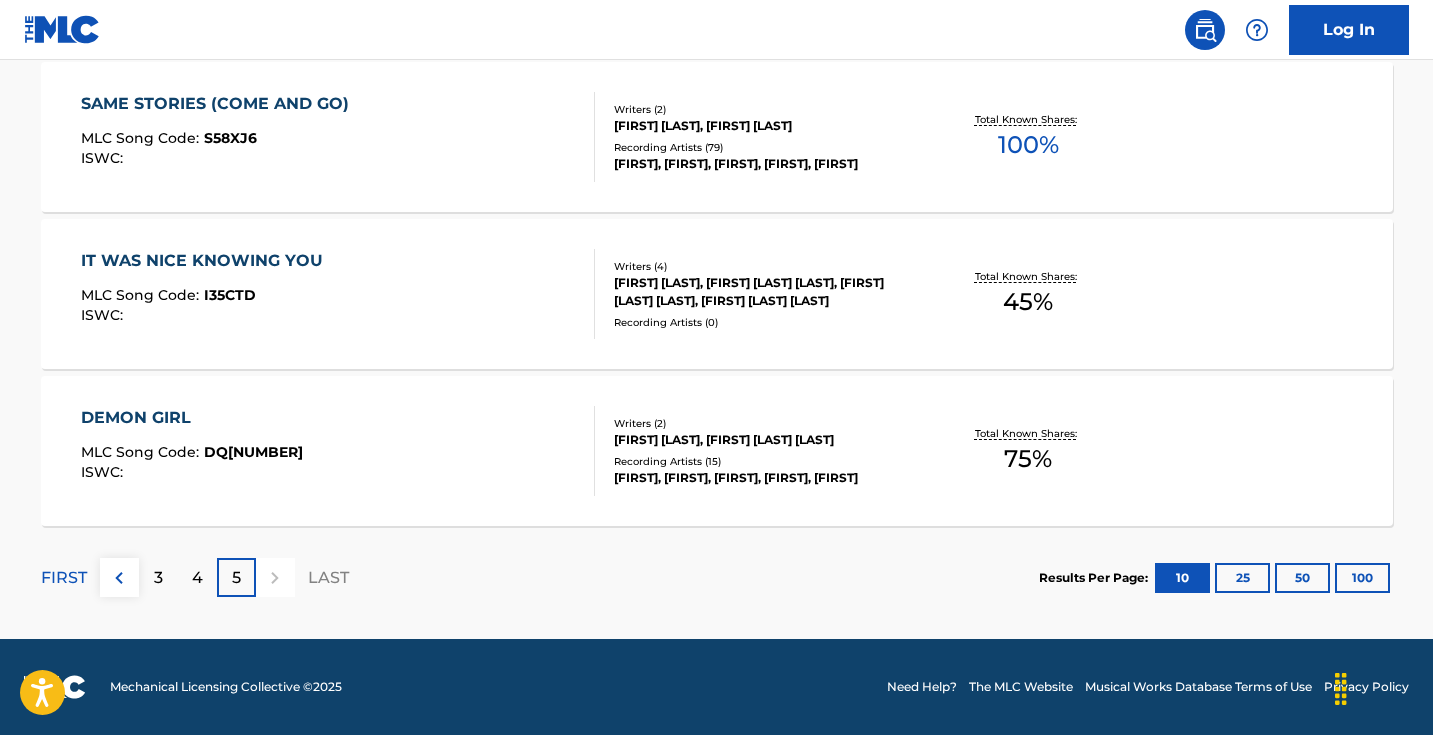 scroll, scrollTop: 724, scrollLeft: 0, axis: vertical 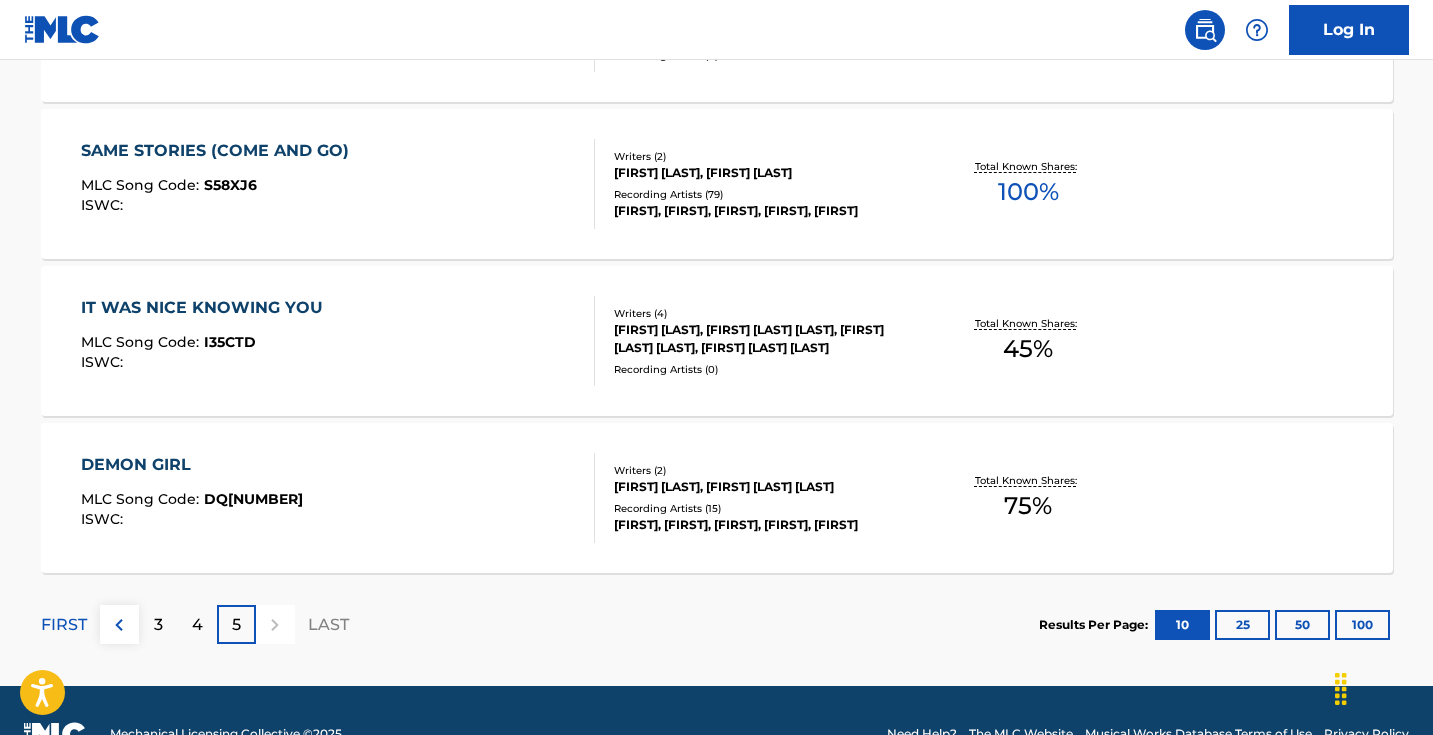 click on "3" at bounding box center [158, 624] 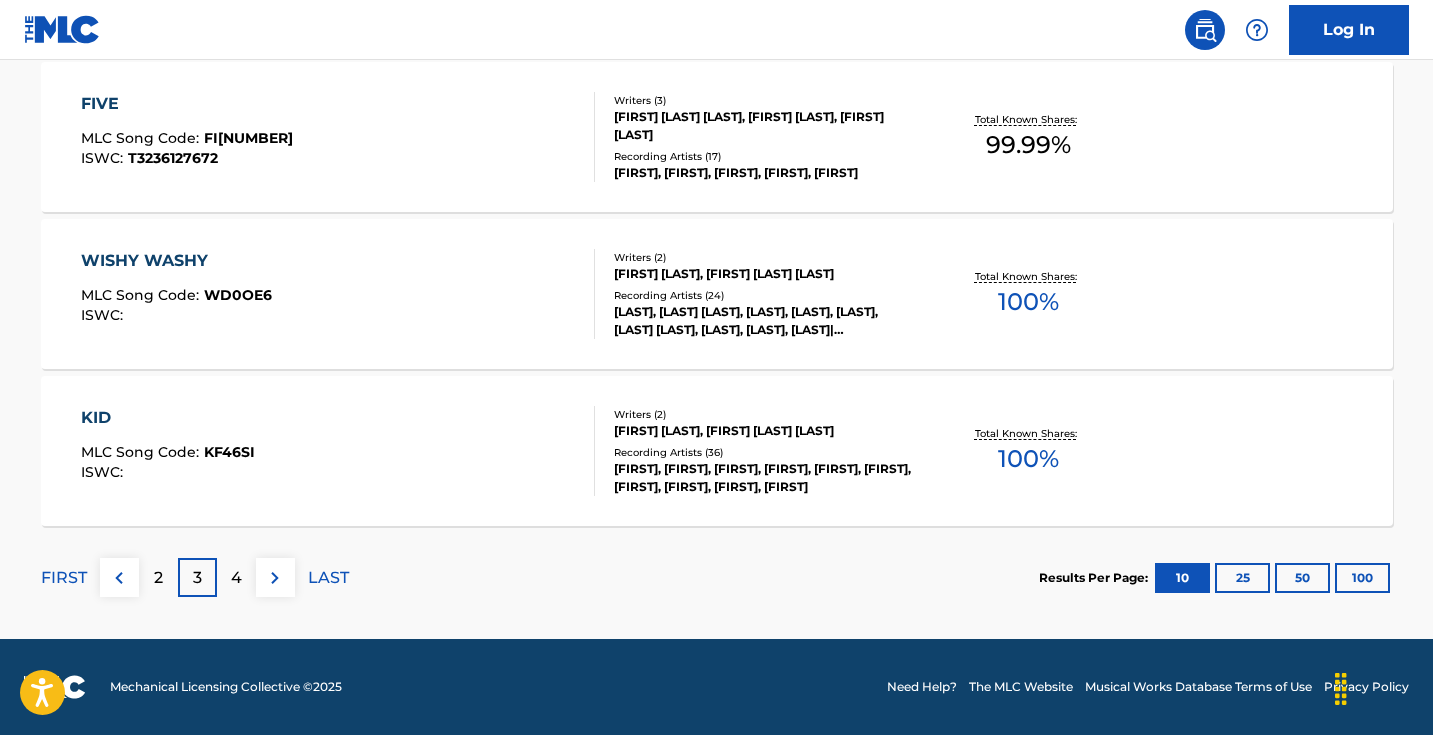 scroll, scrollTop: 71, scrollLeft: 0, axis: vertical 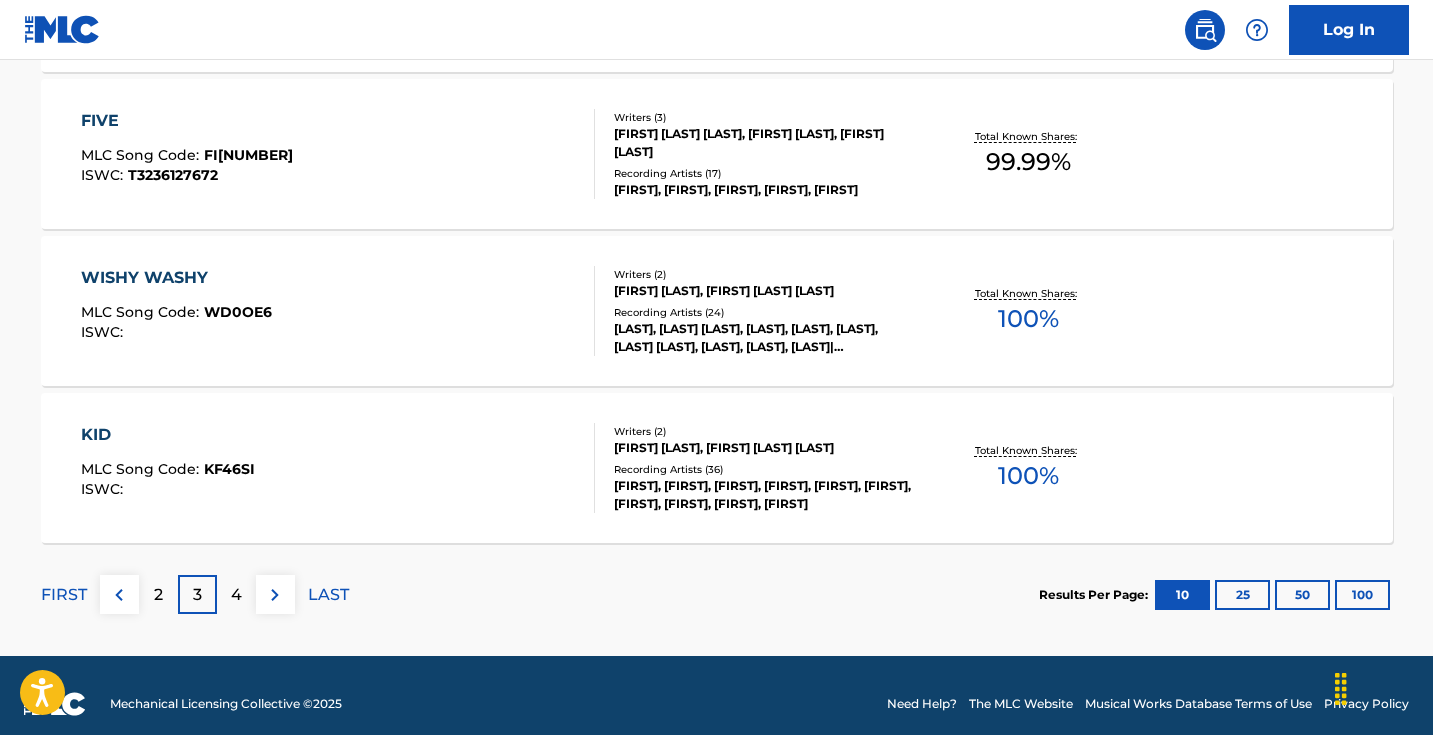 click at bounding box center (119, 595) 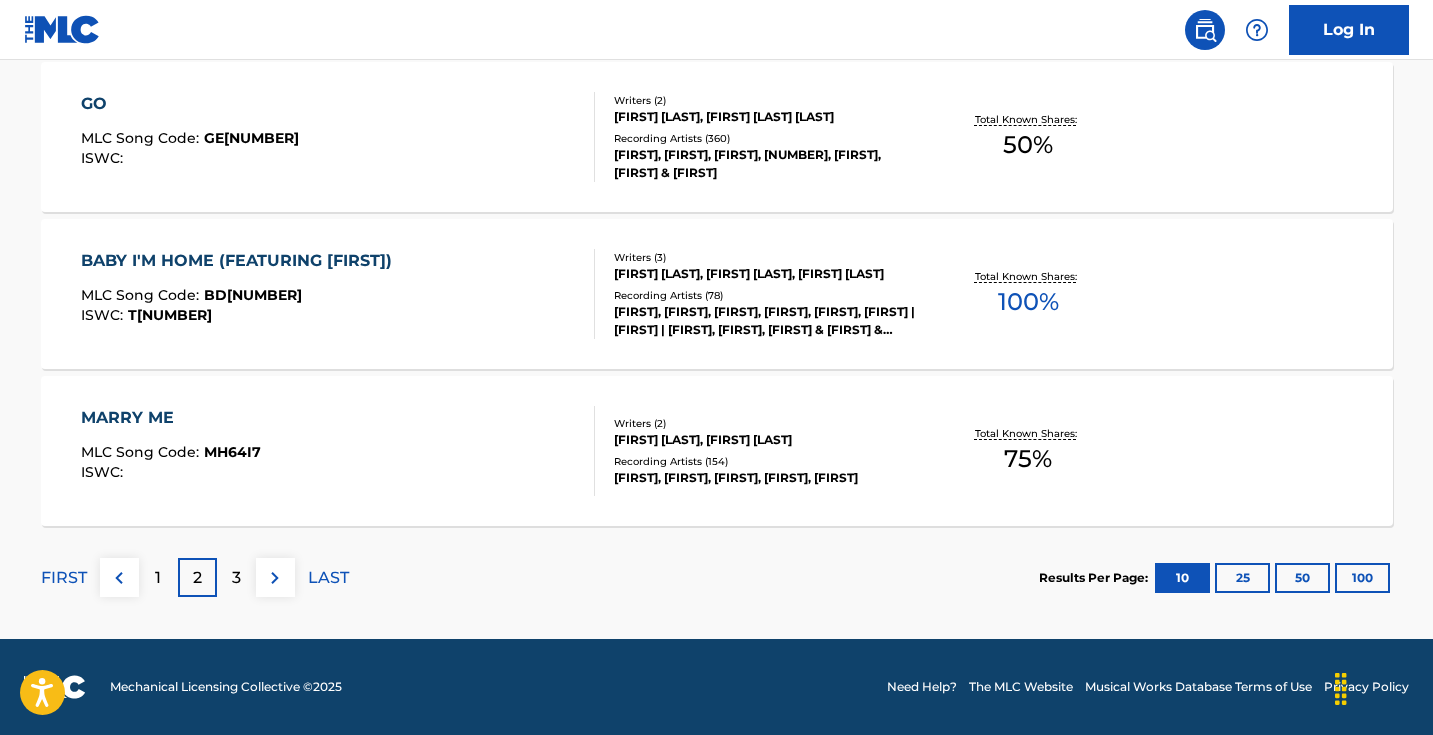 click at bounding box center [119, 578] 